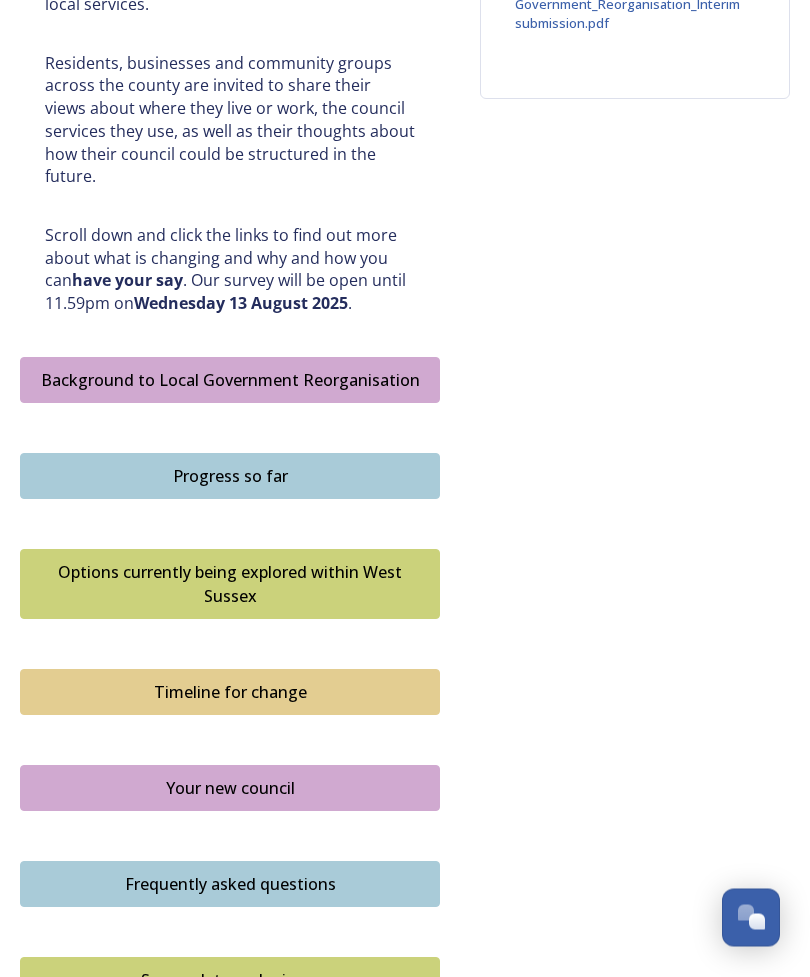 scroll, scrollTop: 892, scrollLeft: 0, axis: vertical 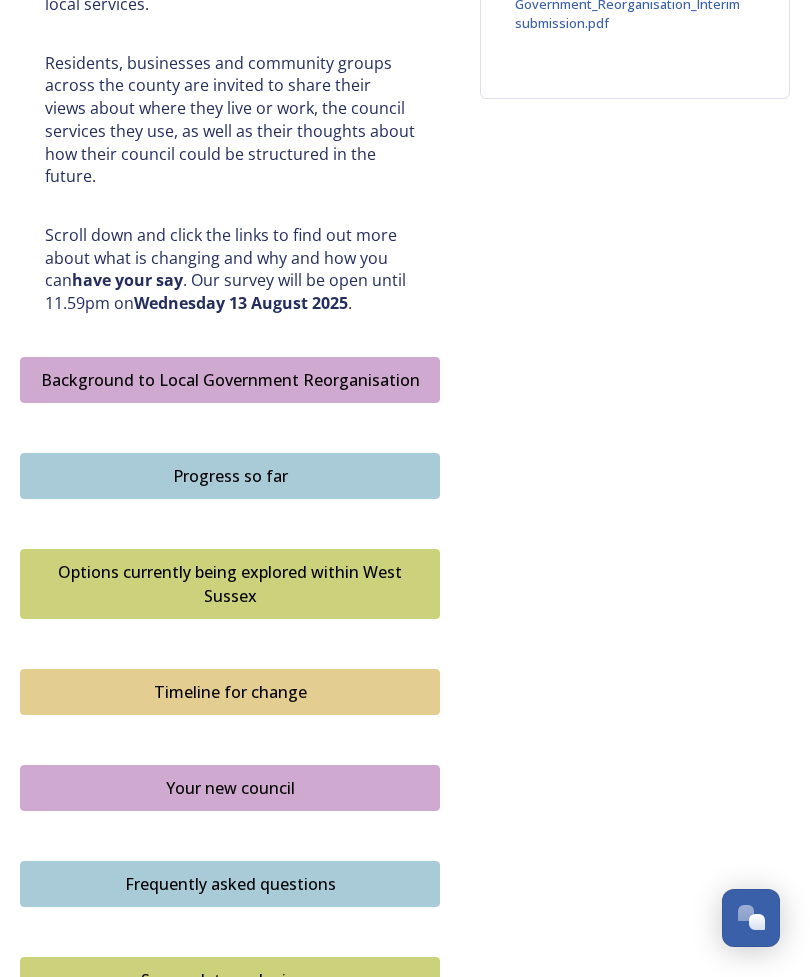 click on "Options currently being explored within West Sussex" at bounding box center [230, 584] 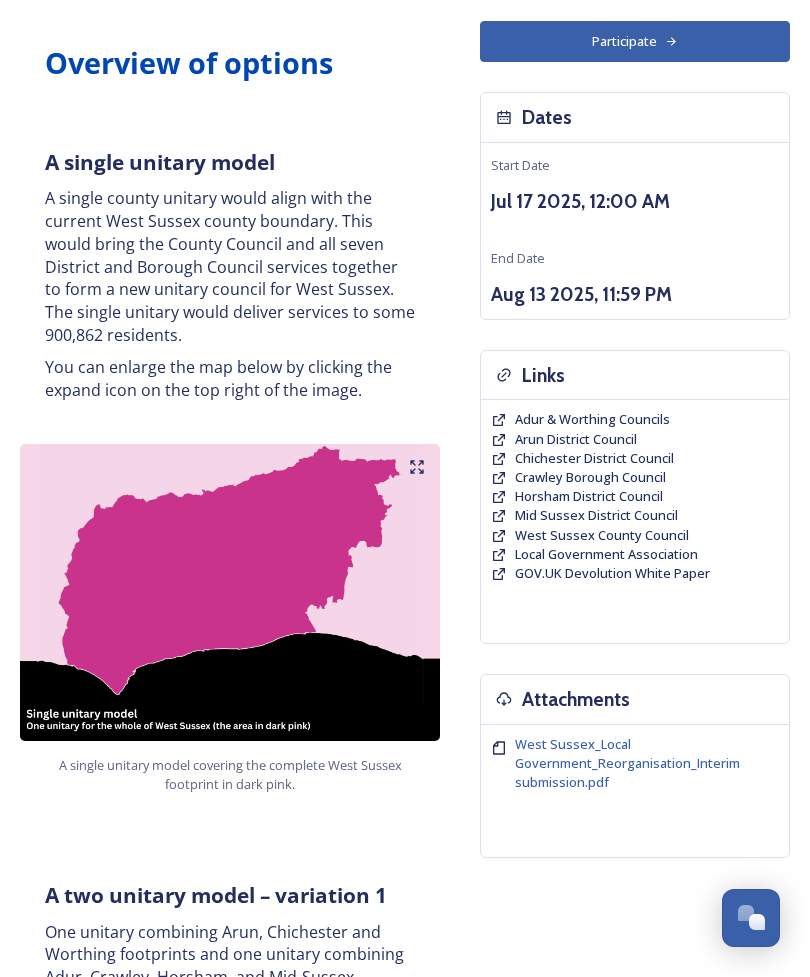 scroll, scrollTop: 0, scrollLeft: 0, axis: both 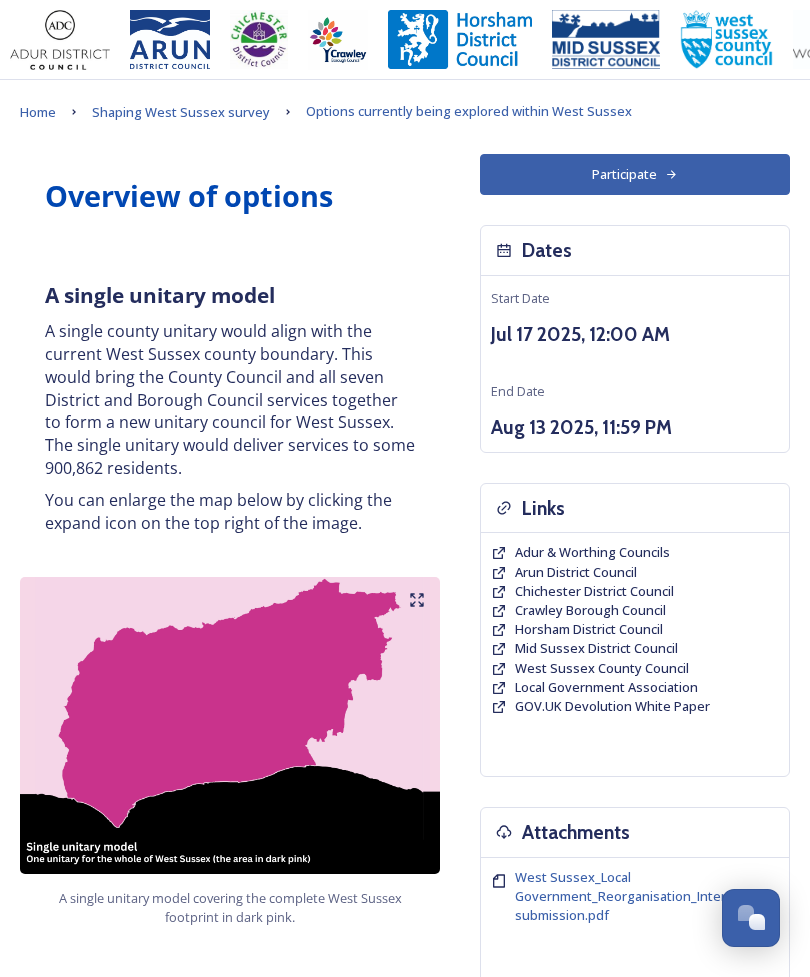 click on "Participate" at bounding box center (635, 174) 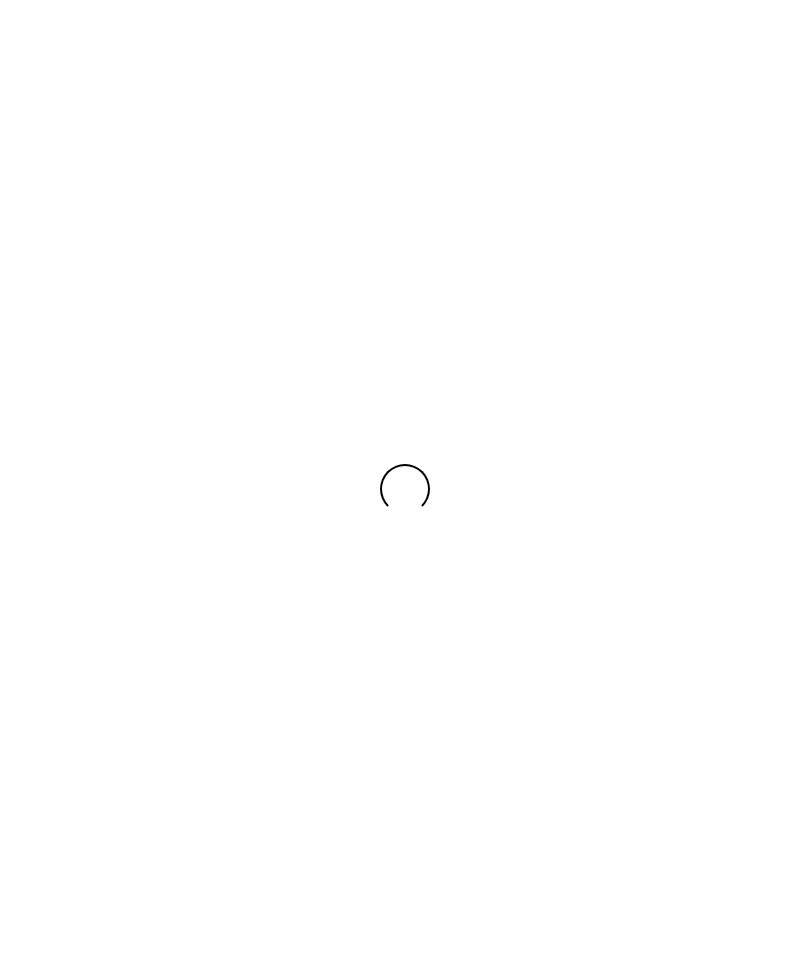scroll, scrollTop: 0, scrollLeft: 0, axis: both 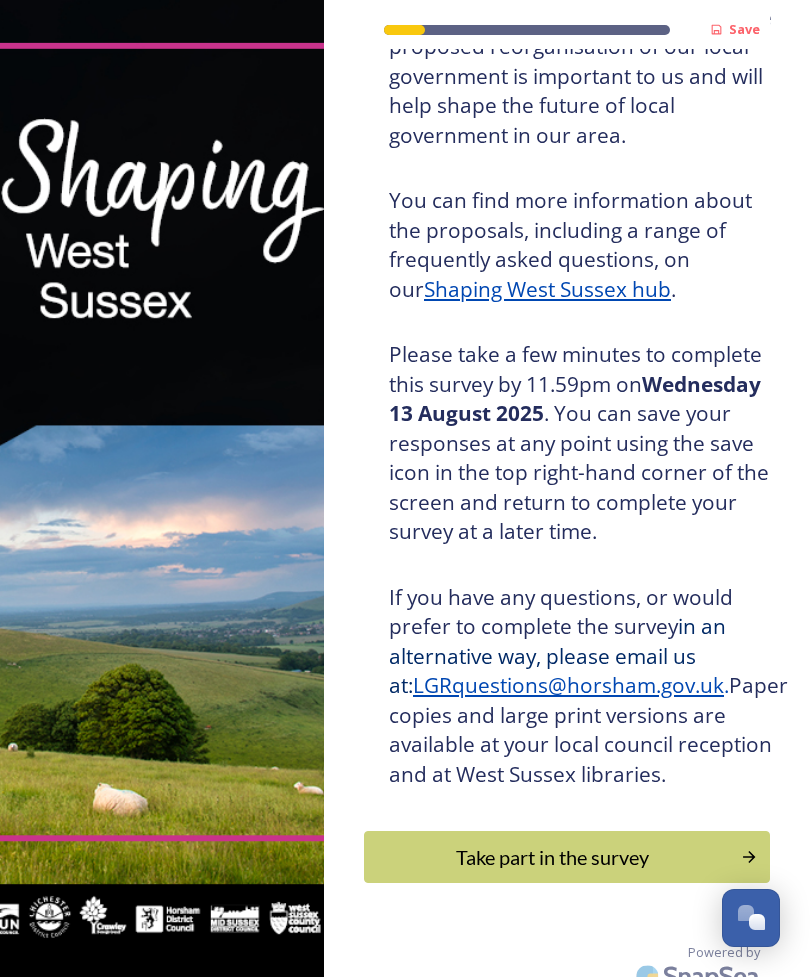 click on "Take part in the survey" at bounding box center (552, 857) 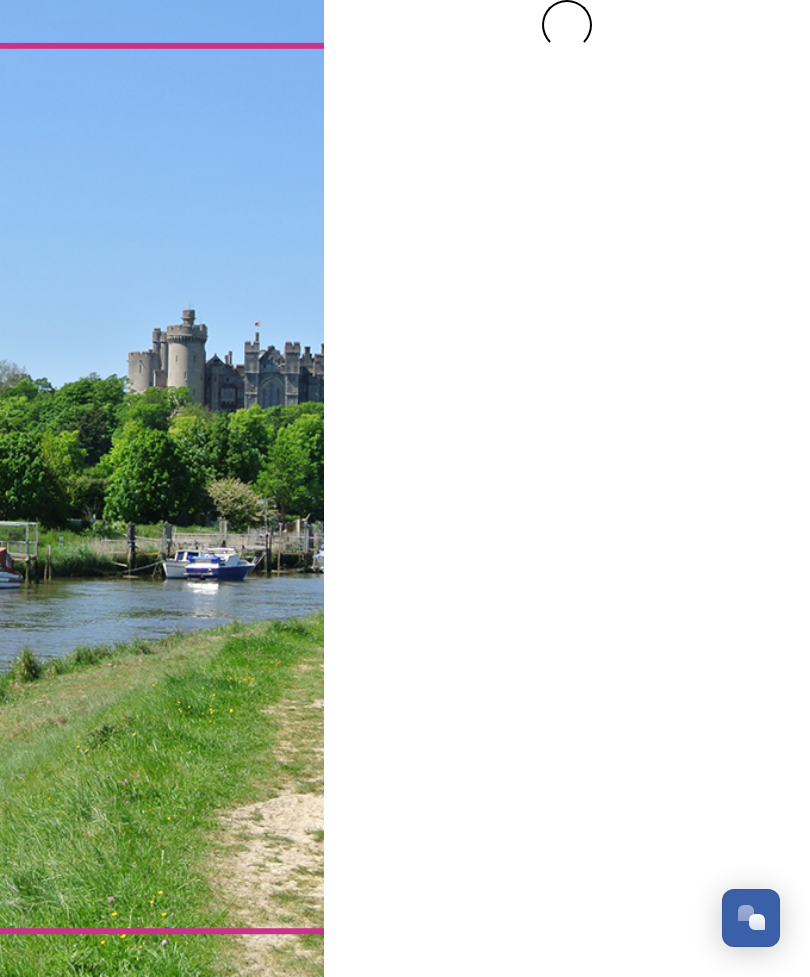 scroll, scrollTop: 0, scrollLeft: 0, axis: both 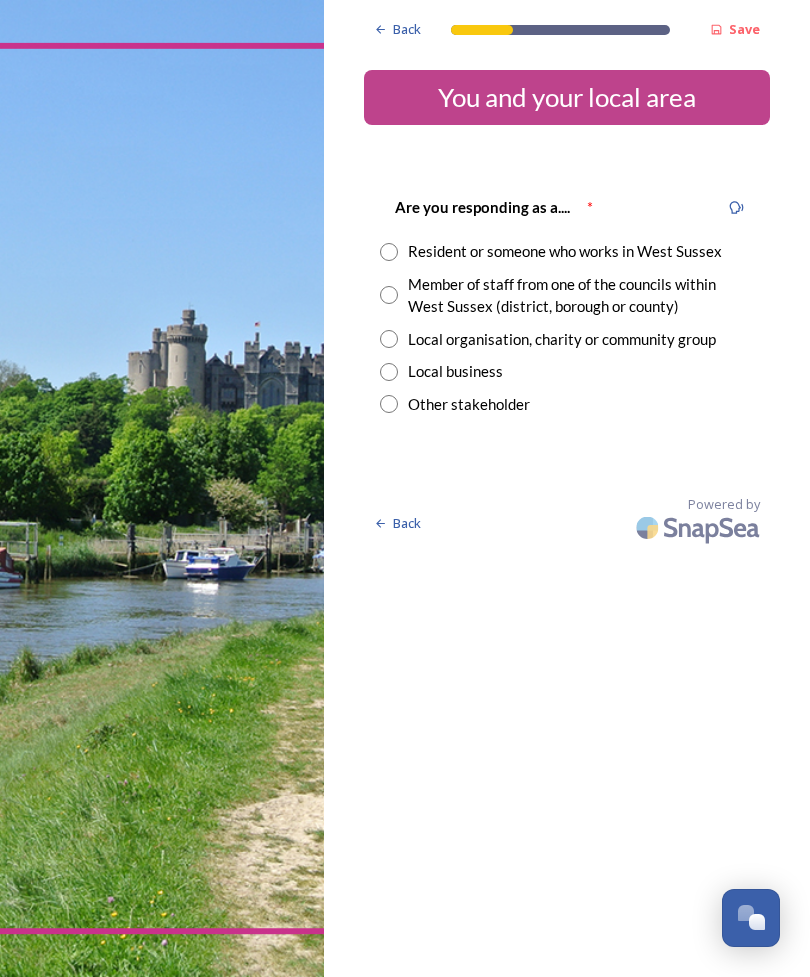 click at bounding box center (389, 252) 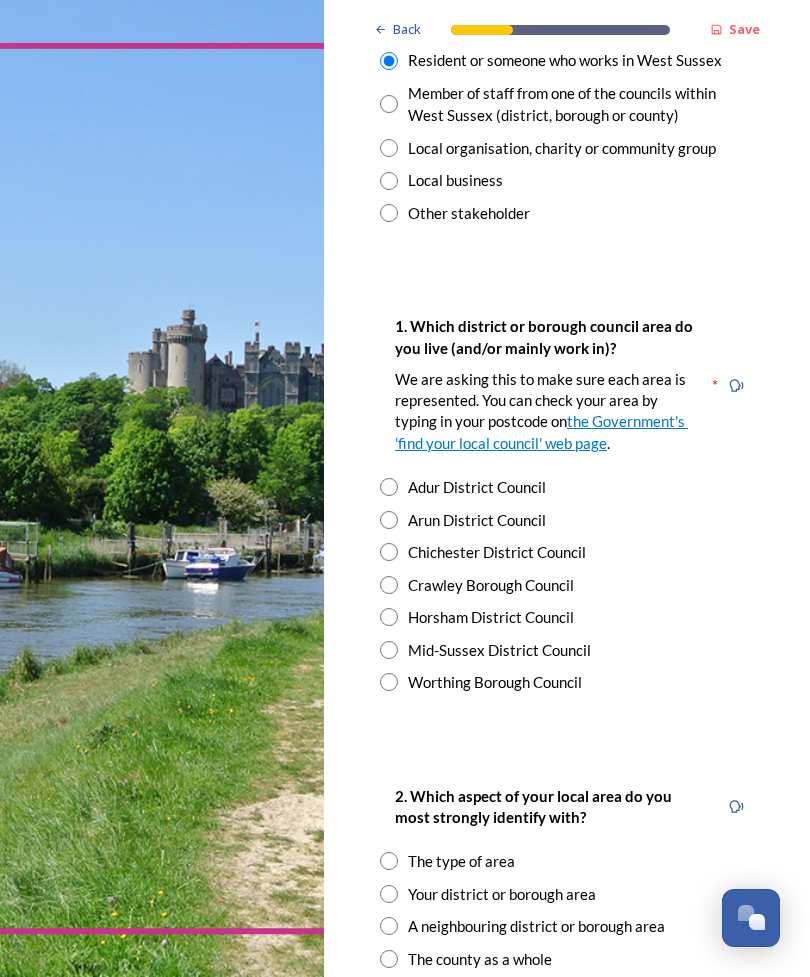 scroll, scrollTop: 191, scrollLeft: 0, axis: vertical 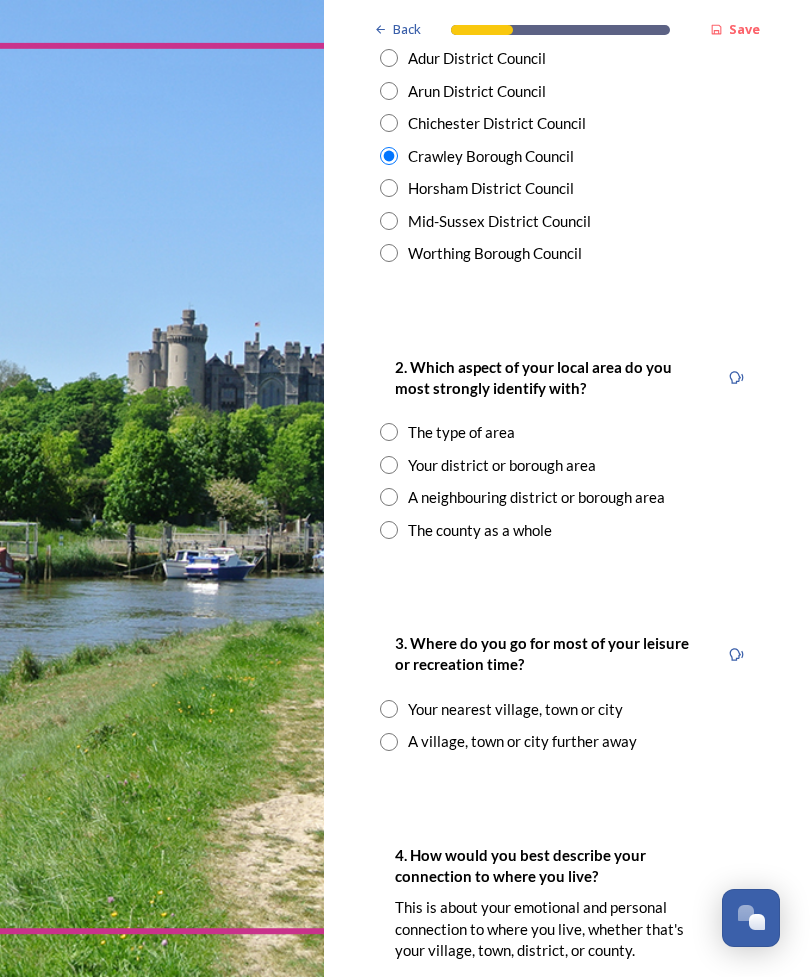 click at bounding box center [389, 465] 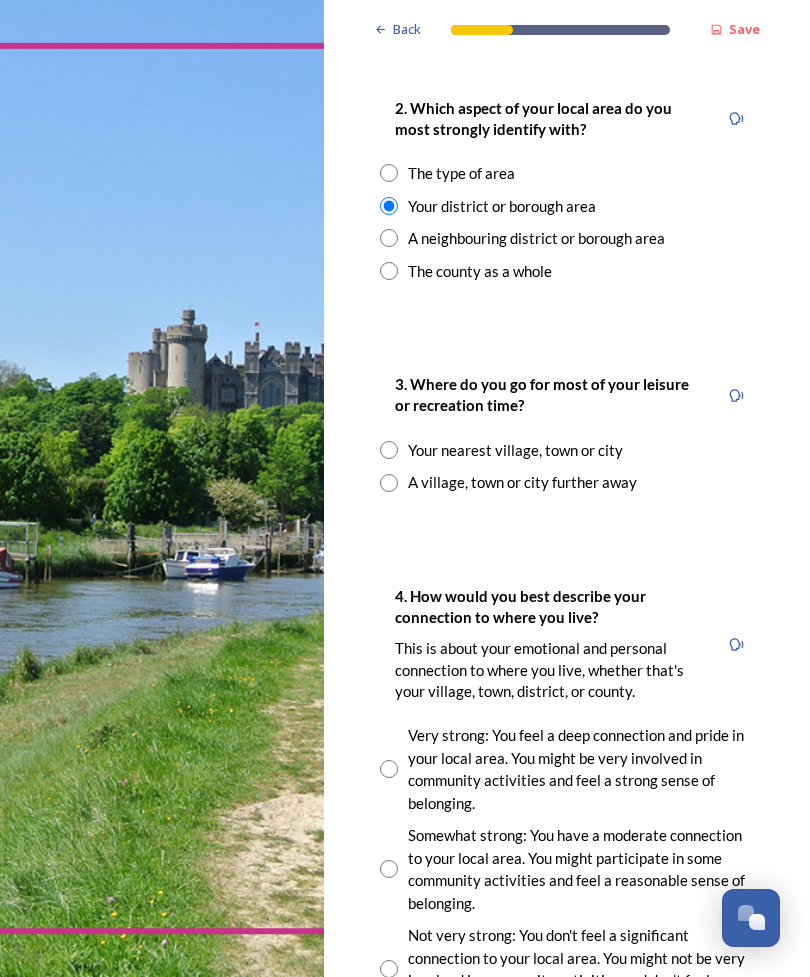scroll, scrollTop: 937, scrollLeft: 0, axis: vertical 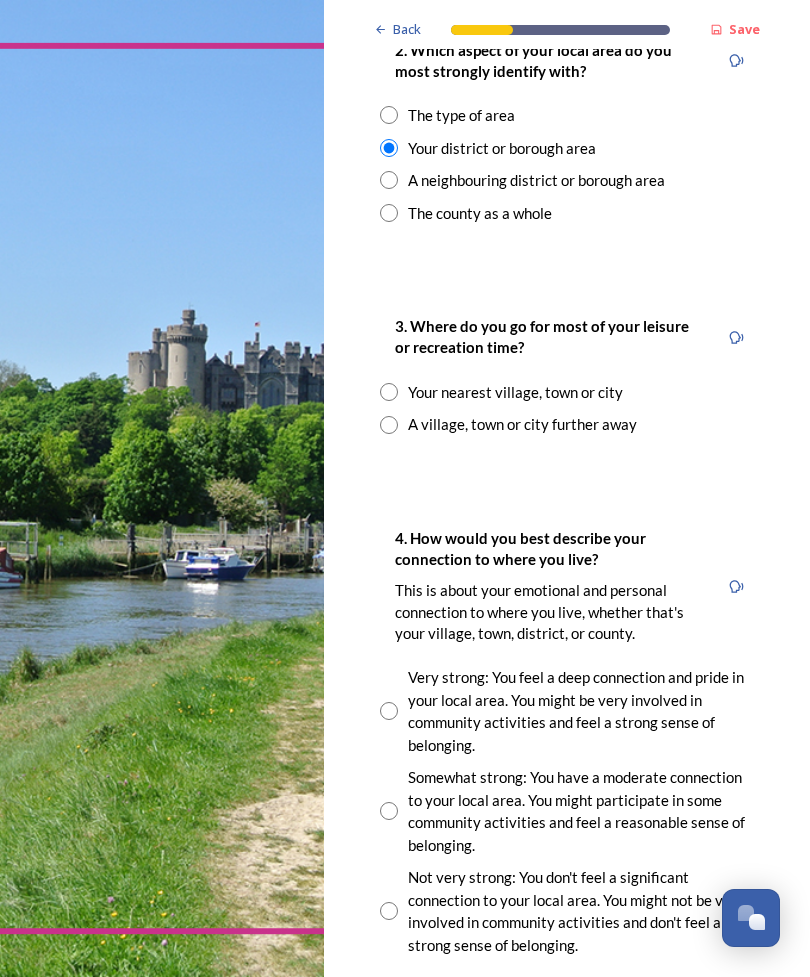 click at bounding box center (389, 425) 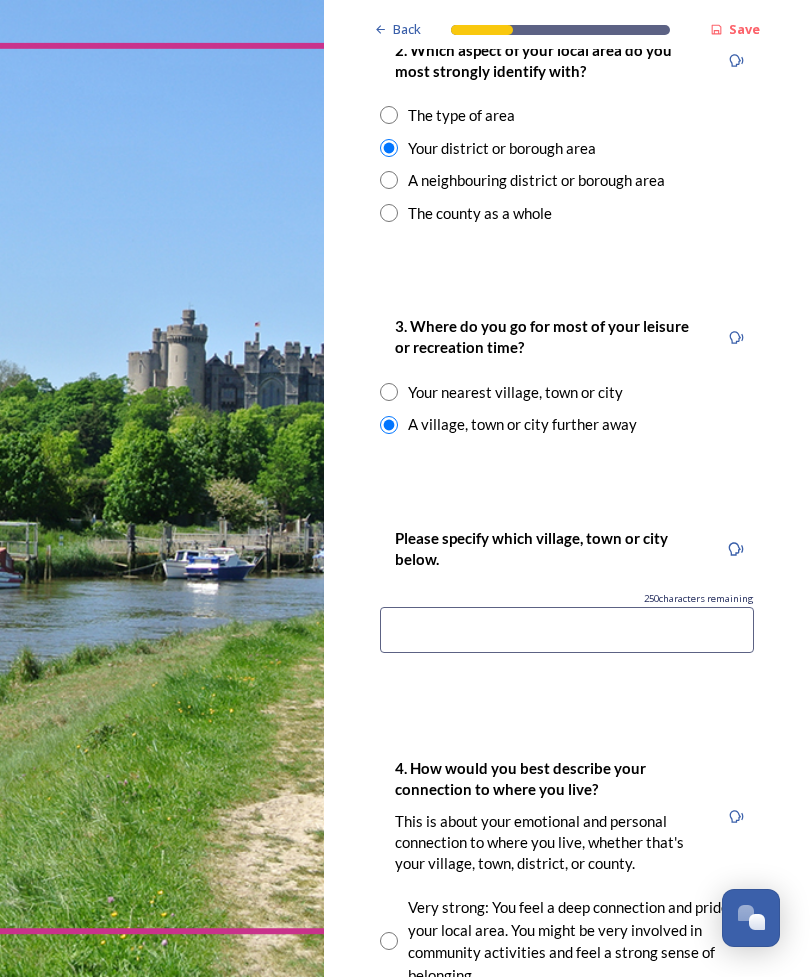 click at bounding box center (567, 630) 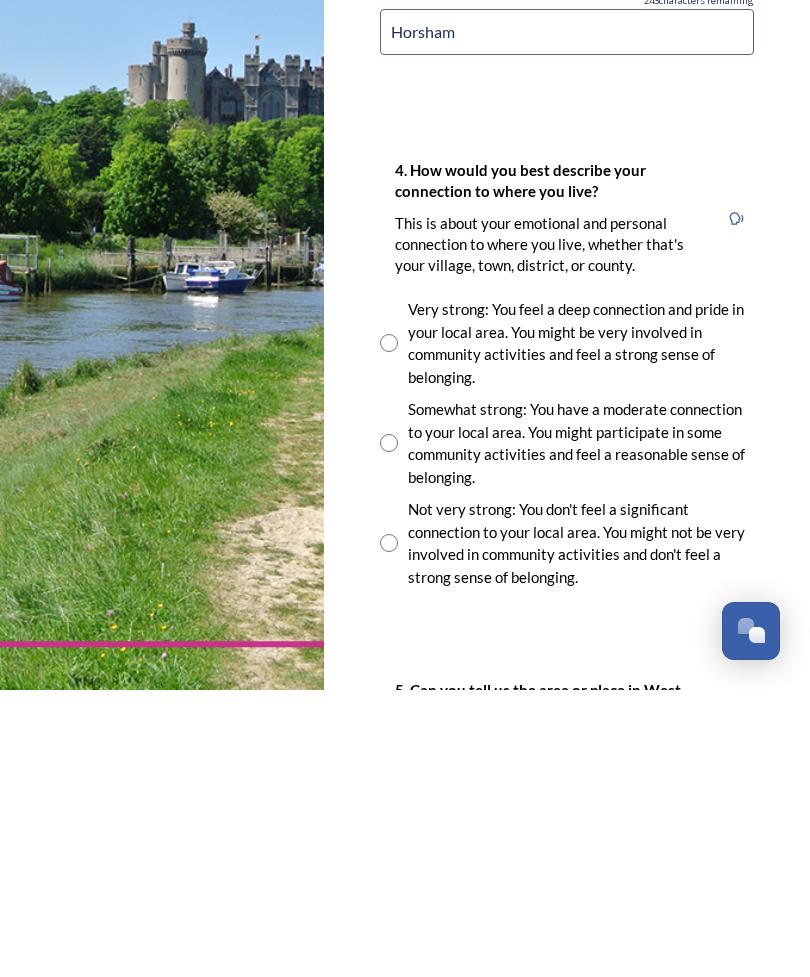scroll, scrollTop: 1248, scrollLeft: 0, axis: vertical 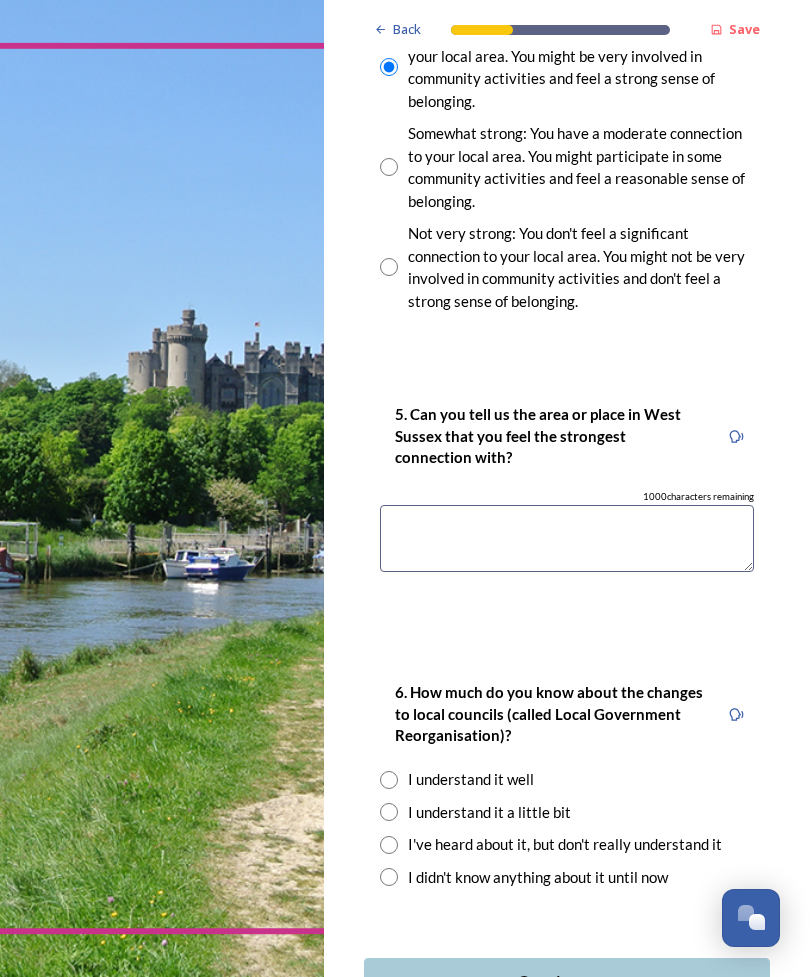 click at bounding box center (567, 538) 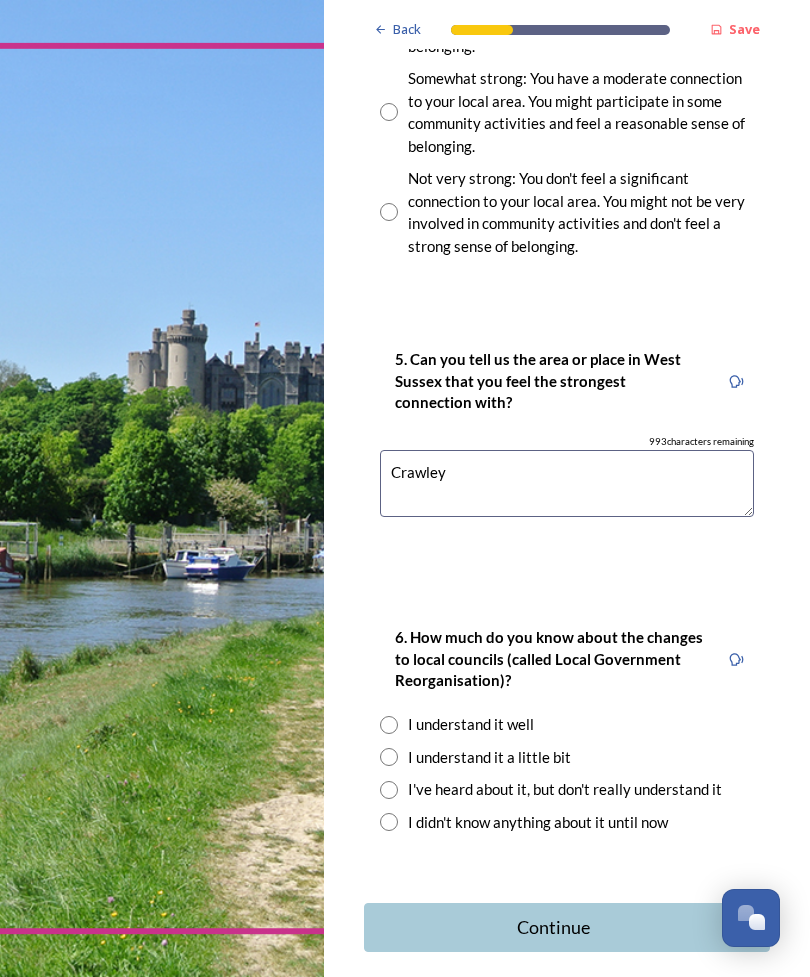 scroll, scrollTop: 1865, scrollLeft: 0, axis: vertical 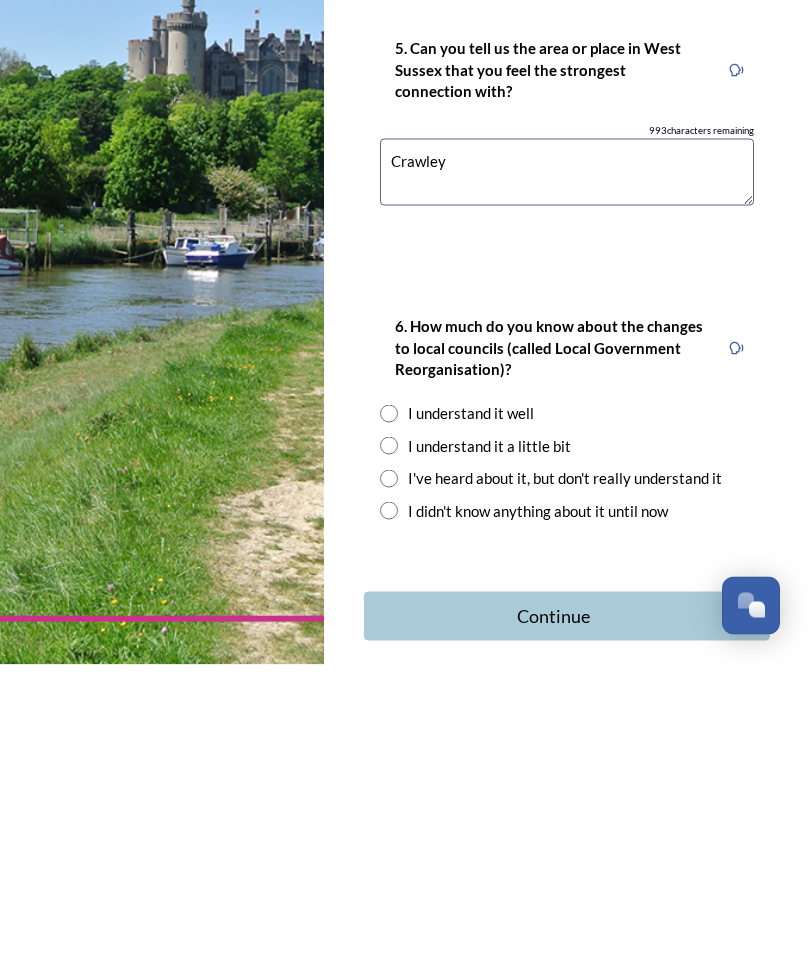 type on "Crawley" 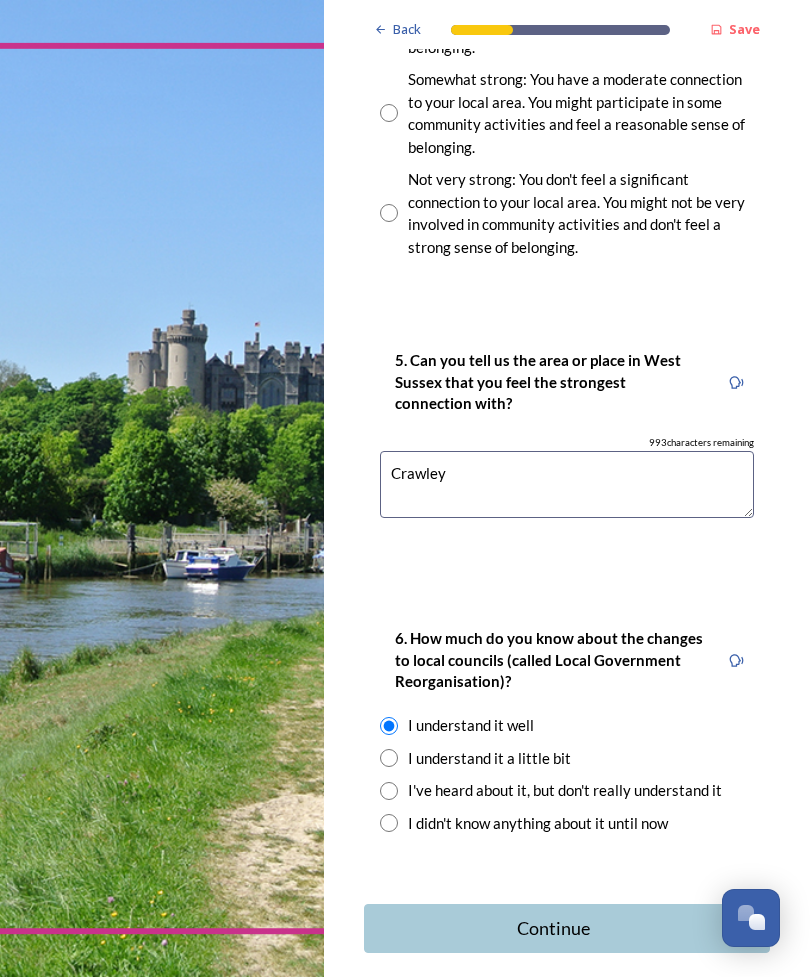 click on "Continue" at bounding box center [553, 928] 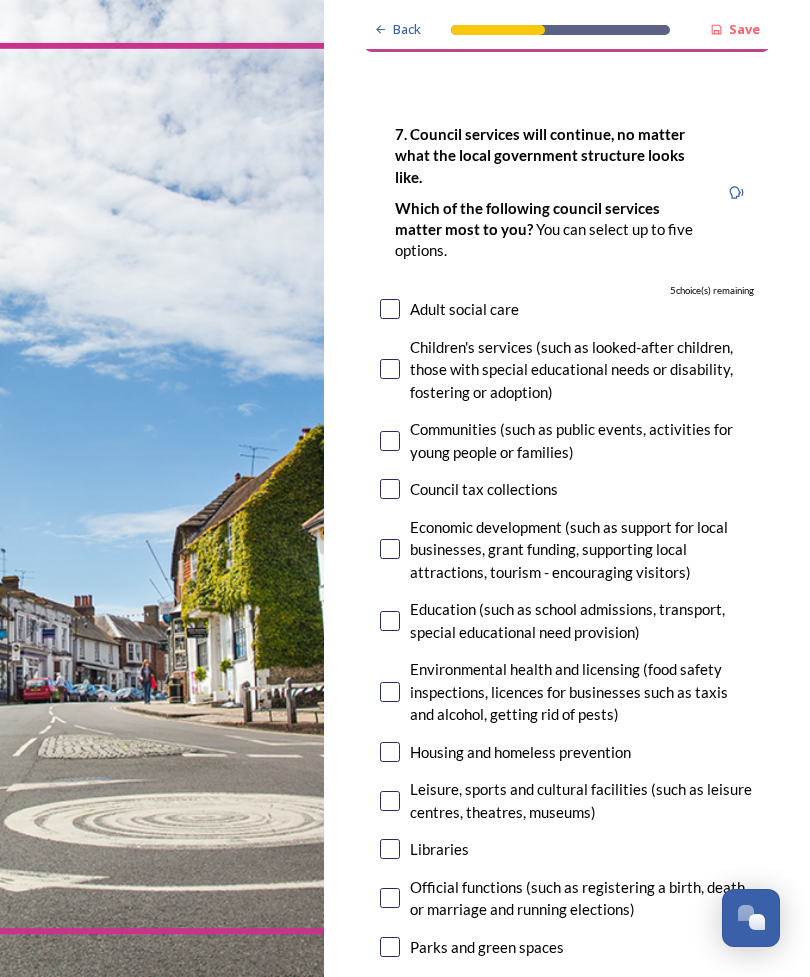 scroll, scrollTop: 73, scrollLeft: 0, axis: vertical 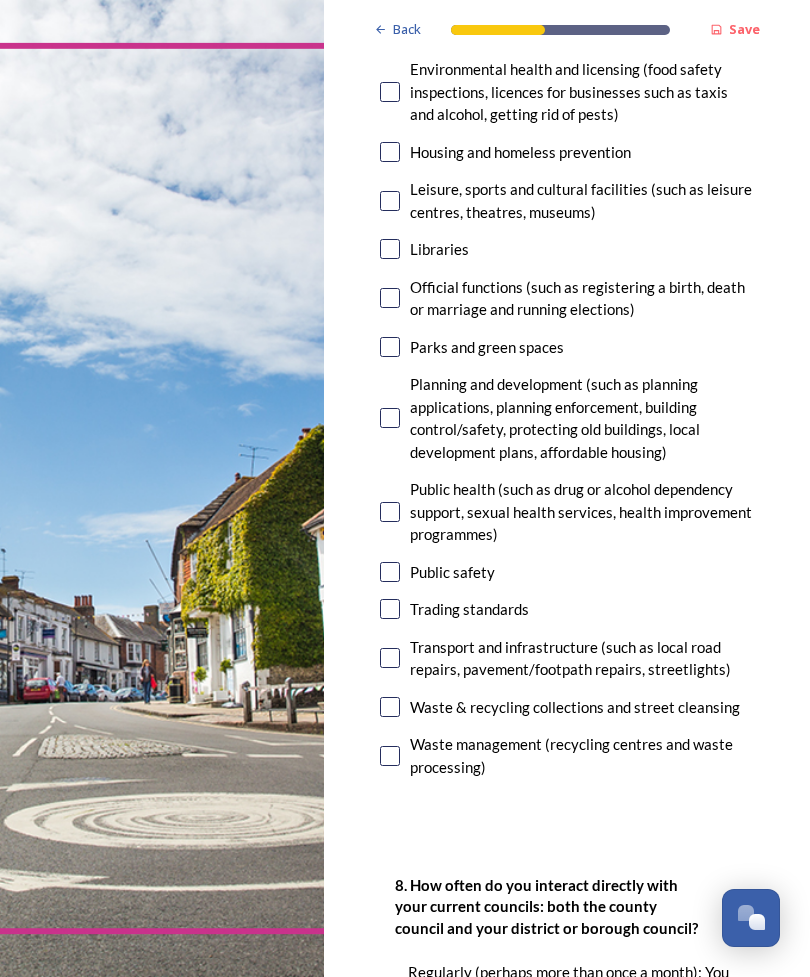 click at bounding box center [390, 707] 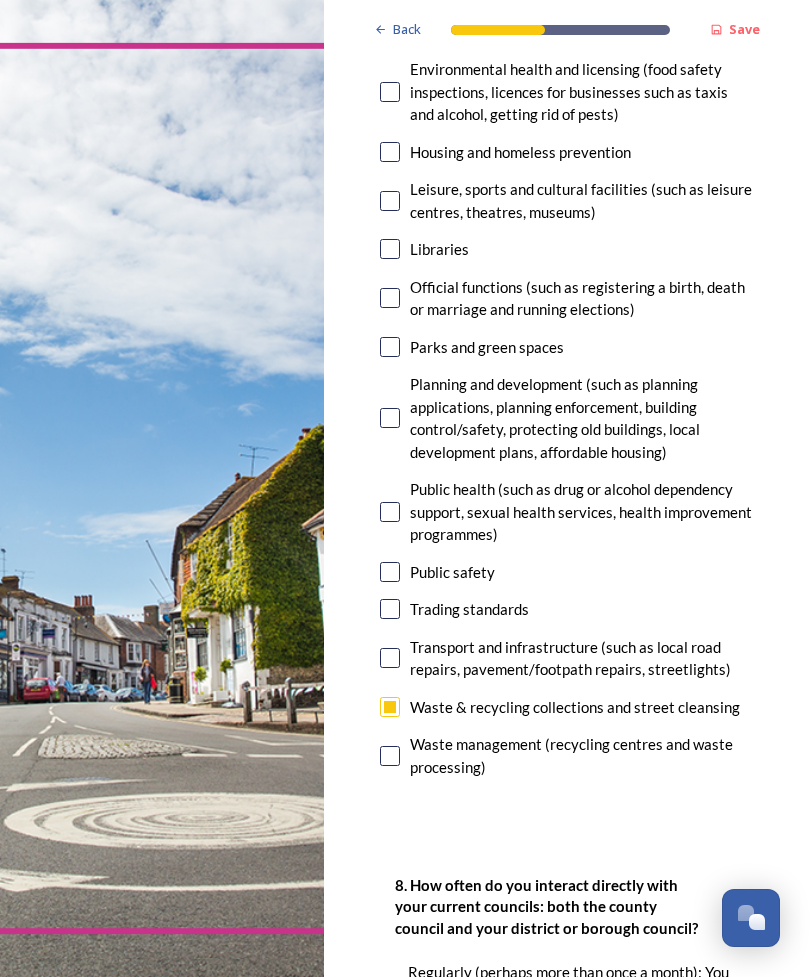 click at bounding box center [390, 418] 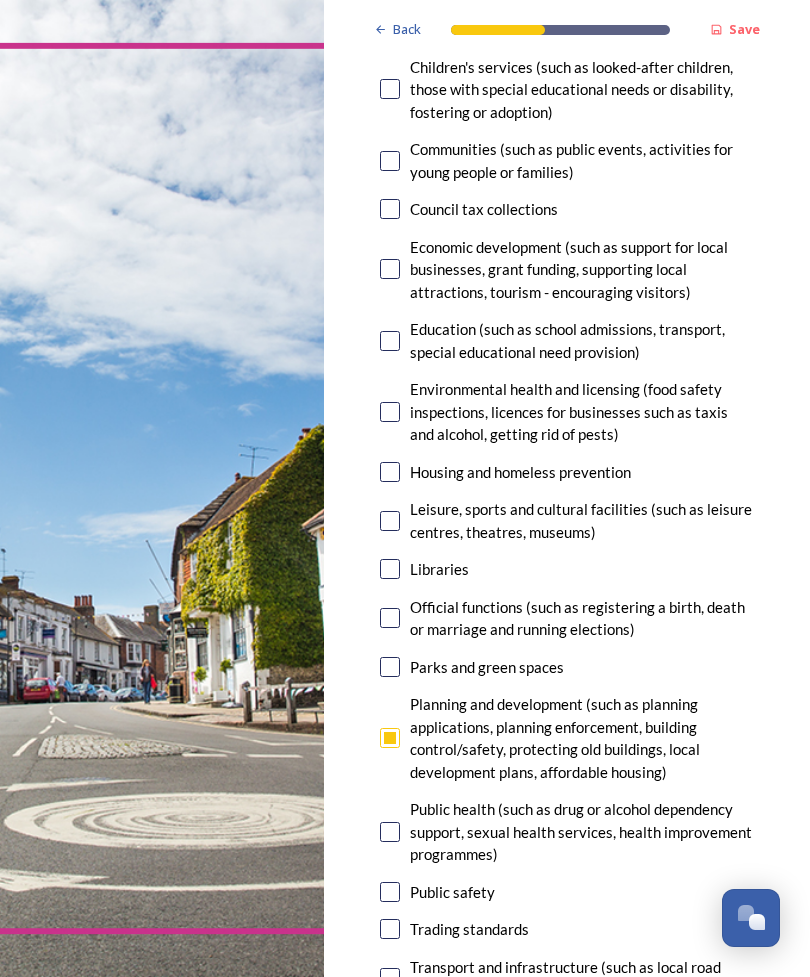 scroll, scrollTop: 353, scrollLeft: 0, axis: vertical 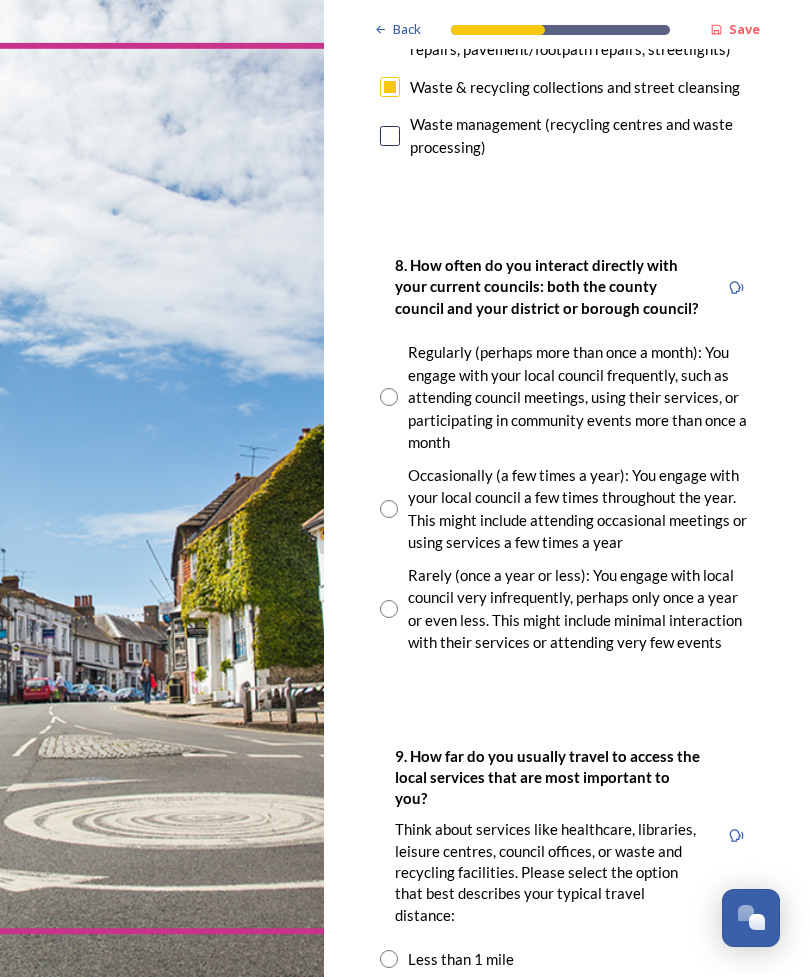 click at bounding box center [389, 609] 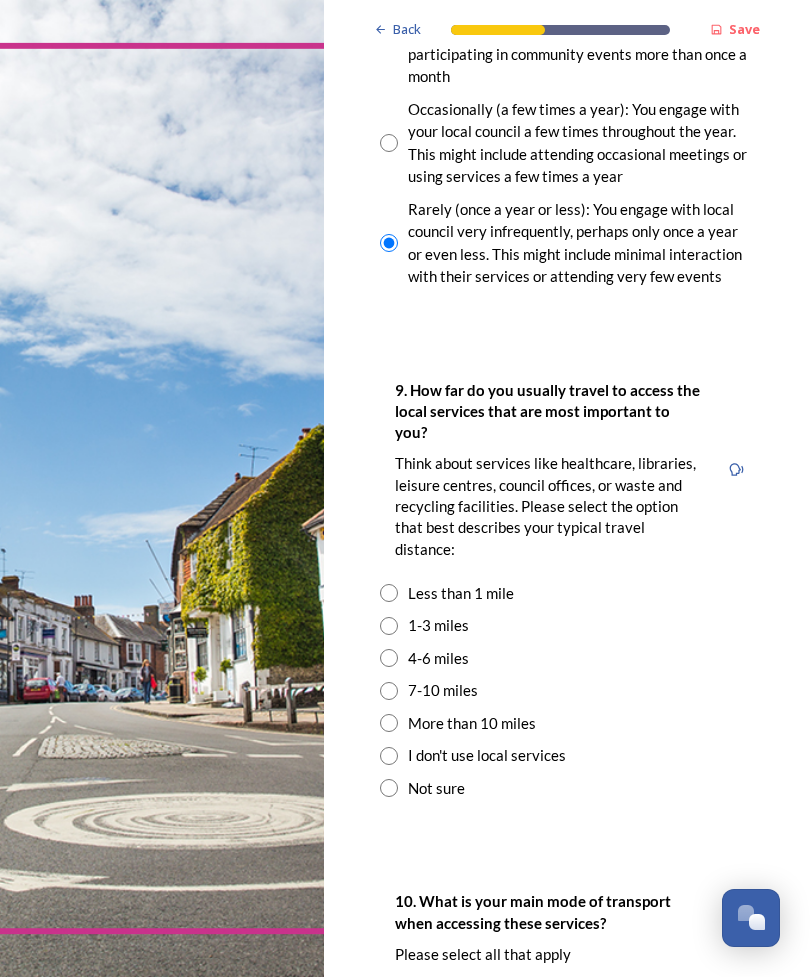 scroll, scrollTop: 1659, scrollLeft: 0, axis: vertical 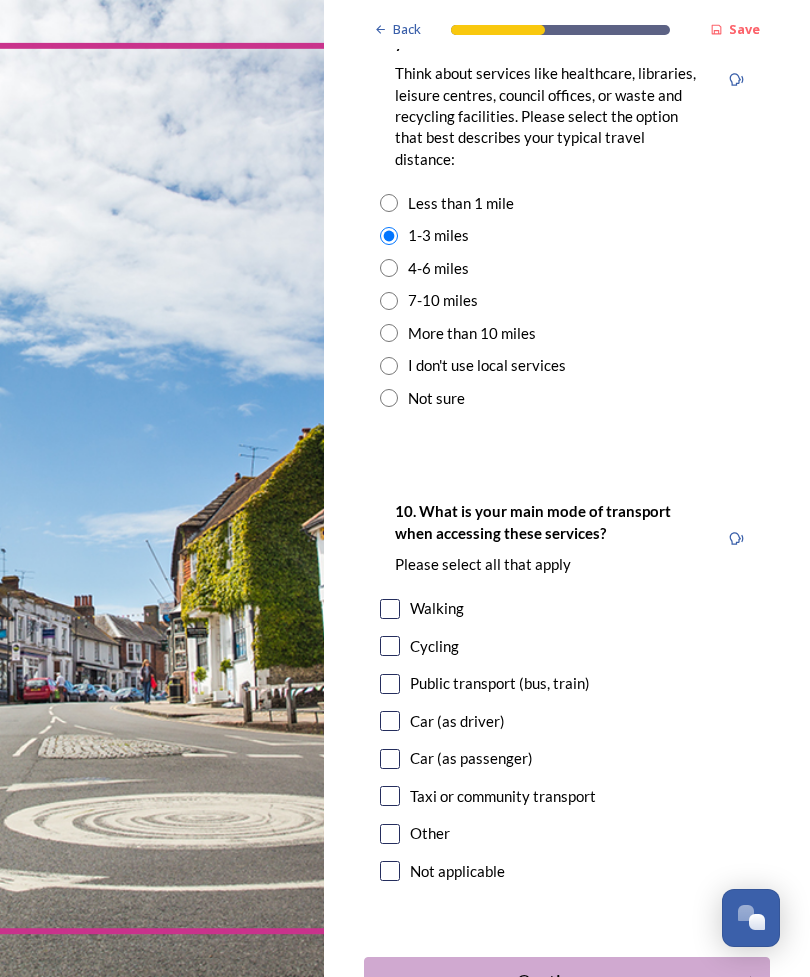 click at bounding box center (390, 759) 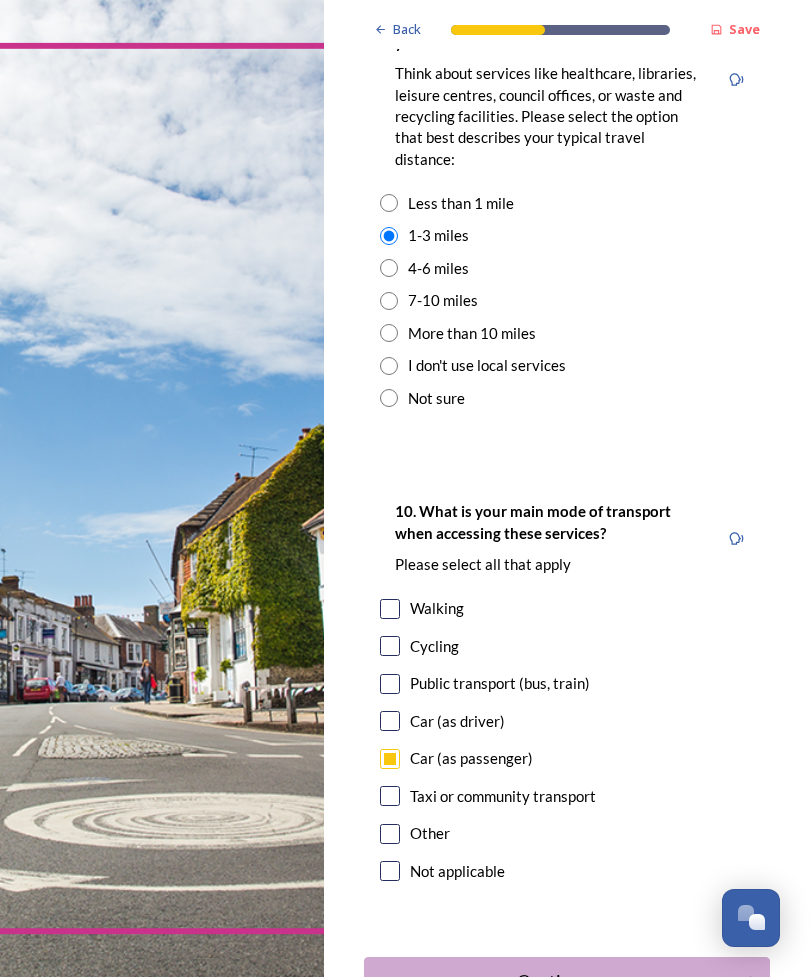 click on "Continue" at bounding box center (567, 981) 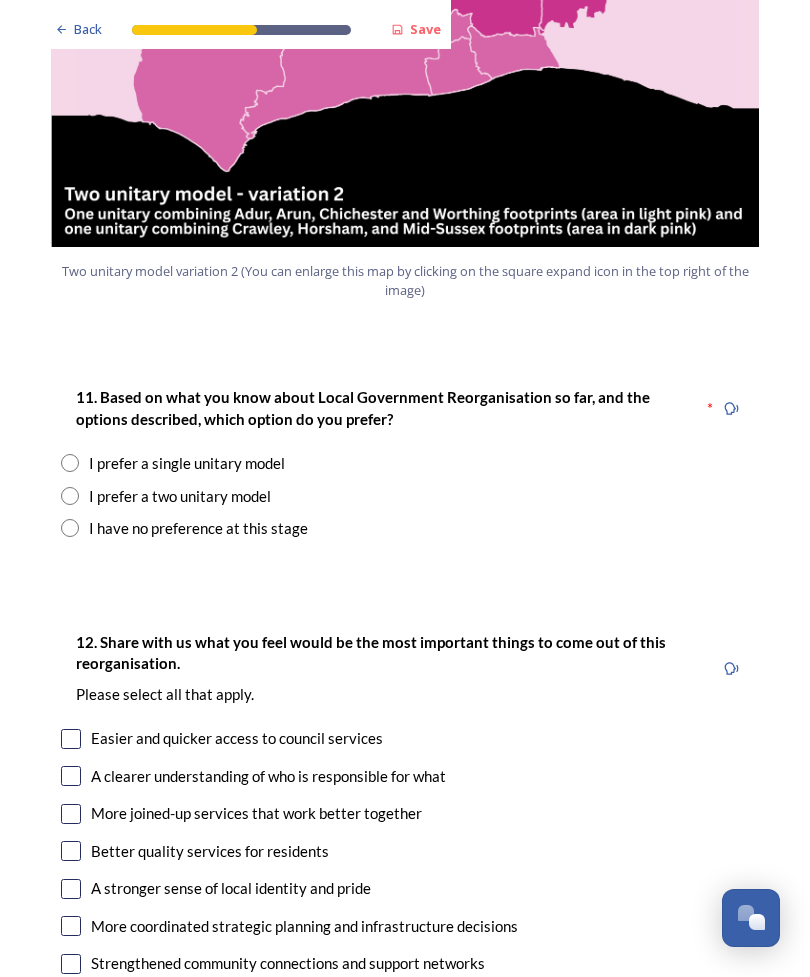 scroll, scrollTop: 2353, scrollLeft: 0, axis: vertical 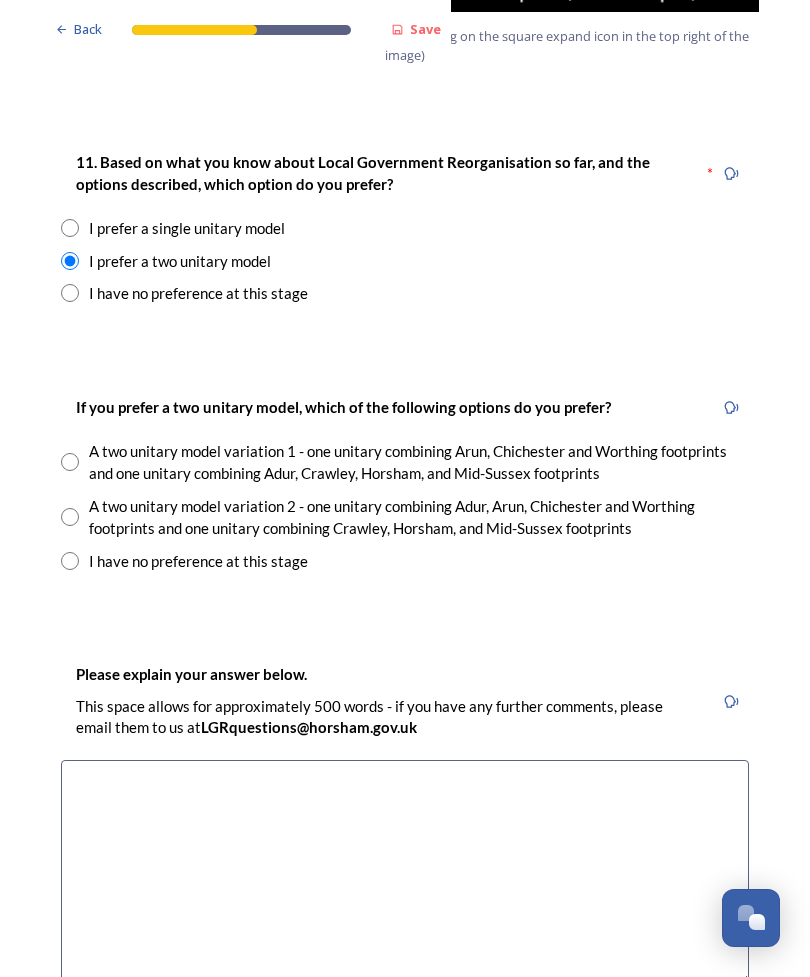 click at bounding box center (70, 517) 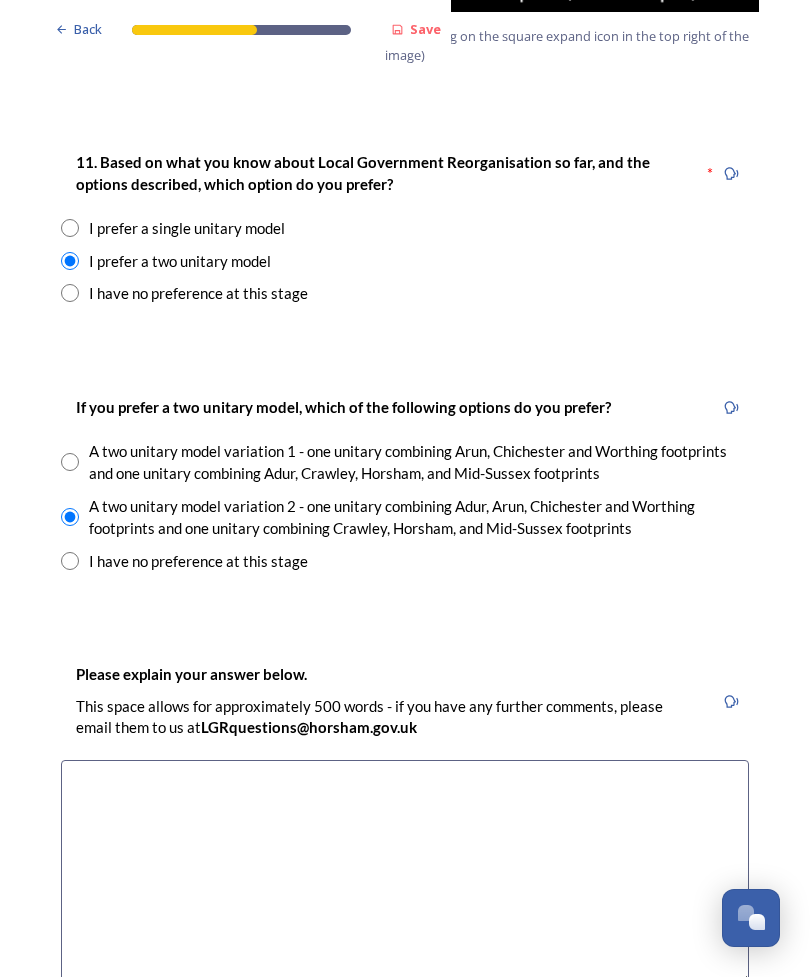 click at bounding box center [405, 872] 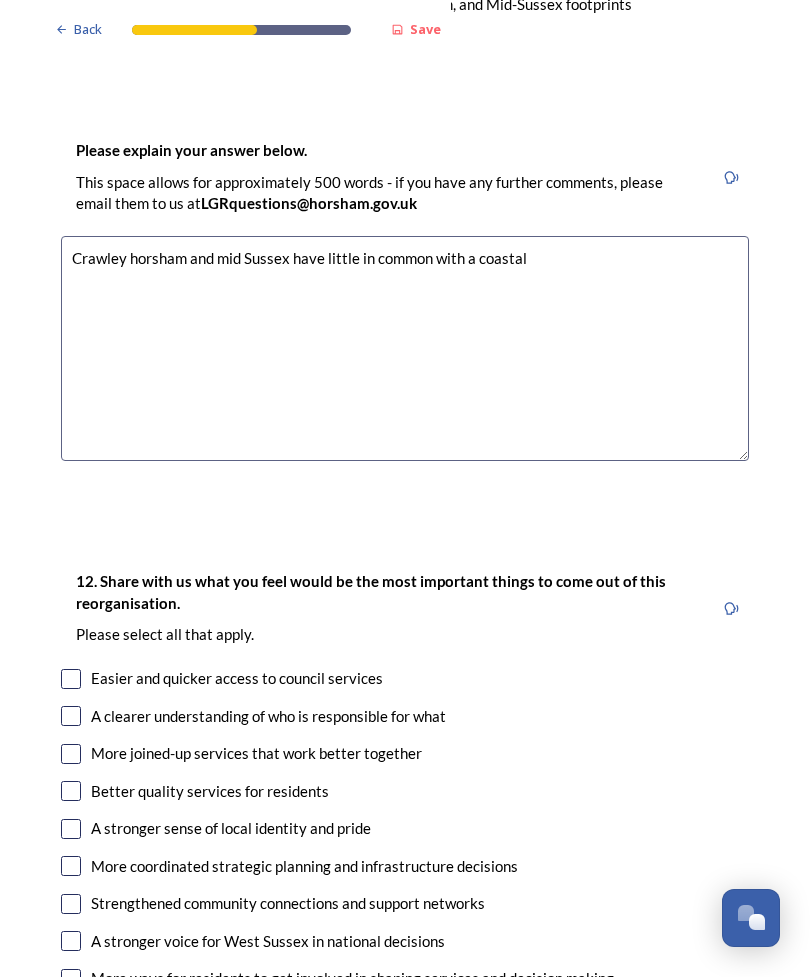 scroll, scrollTop: 3112, scrollLeft: 0, axis: vertical 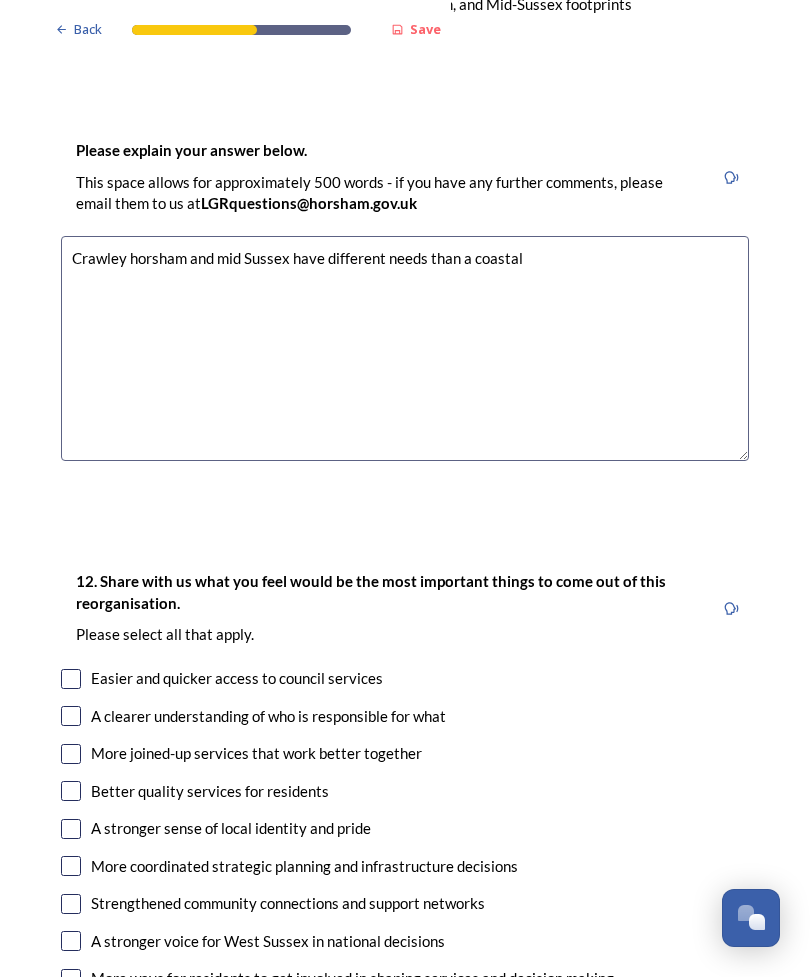 click on "Crawley horsham and mid Sussex have different needs than a coastal" at bounding box center (405, 348) 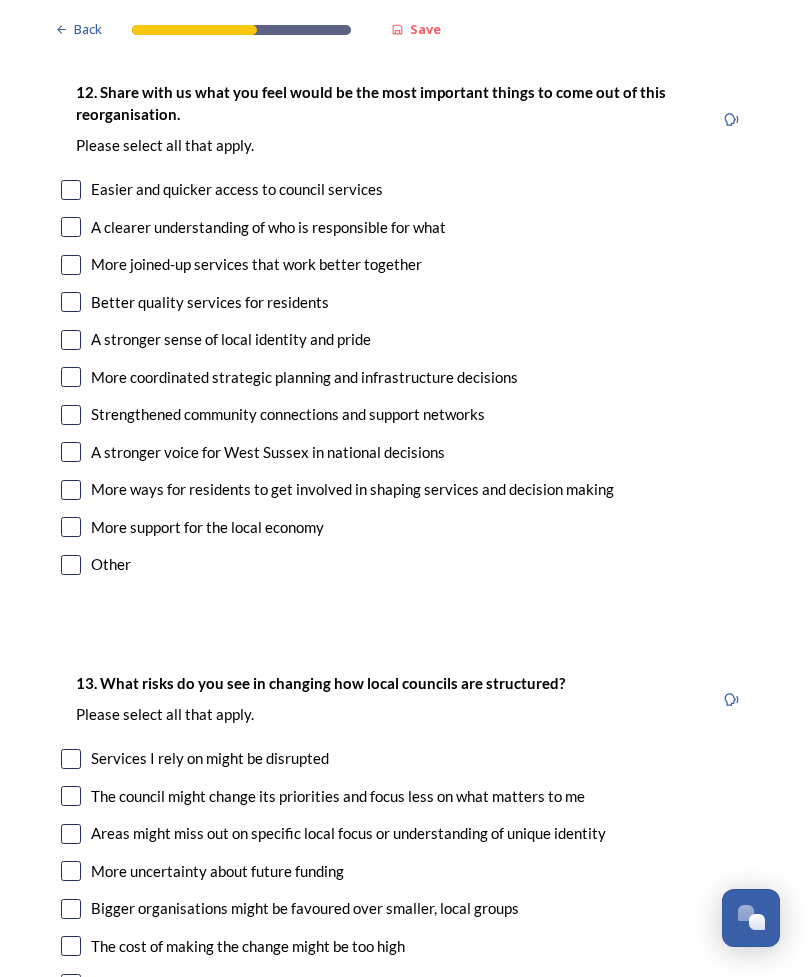 scroll, scrollTop: 3601, scrollLeft: 0, axis: vertical 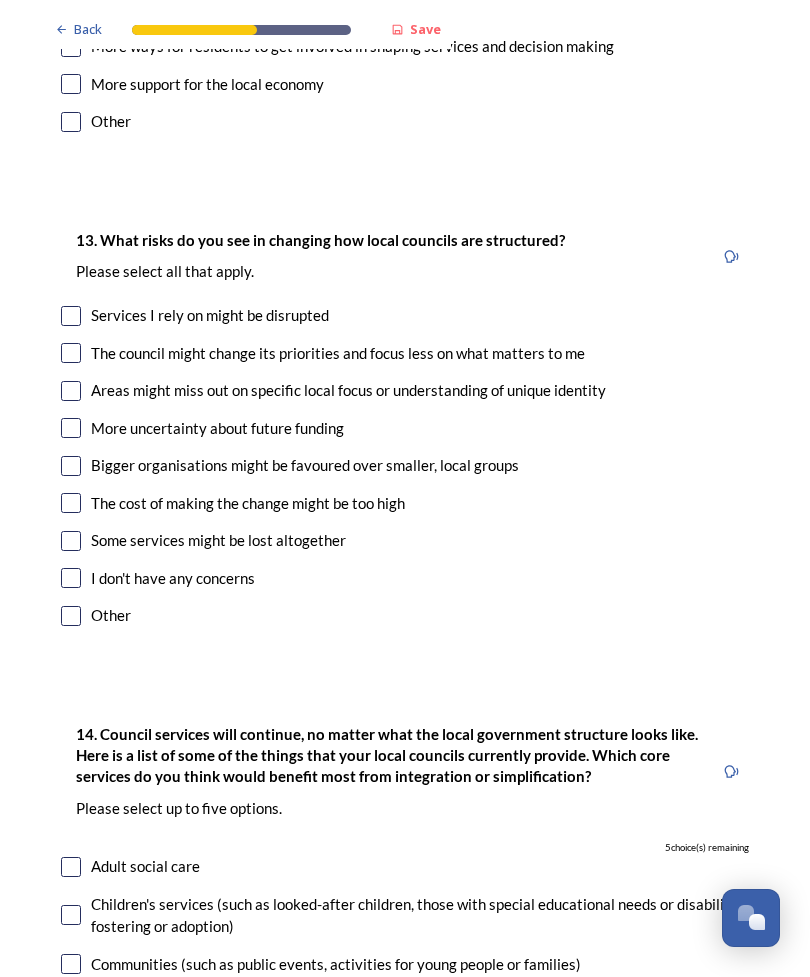 click at bounding box center [71, 391] 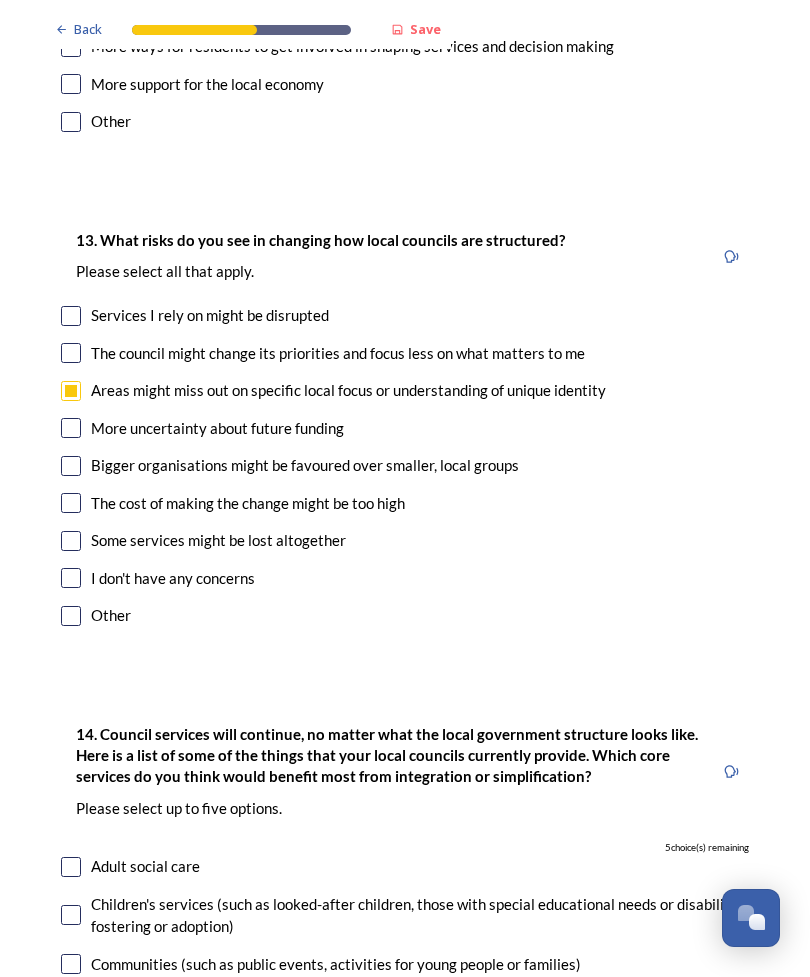 click at bounding box center (71, 503) 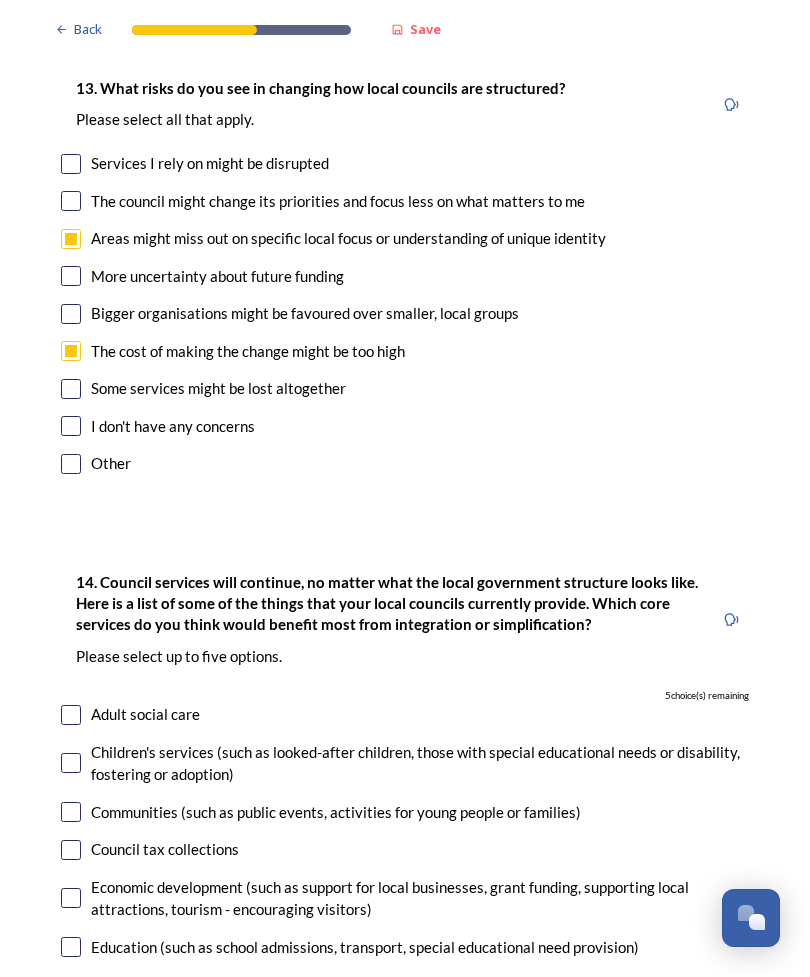 scroll, scrollTop: 4196, scrollLeft: 0, axis: vertical 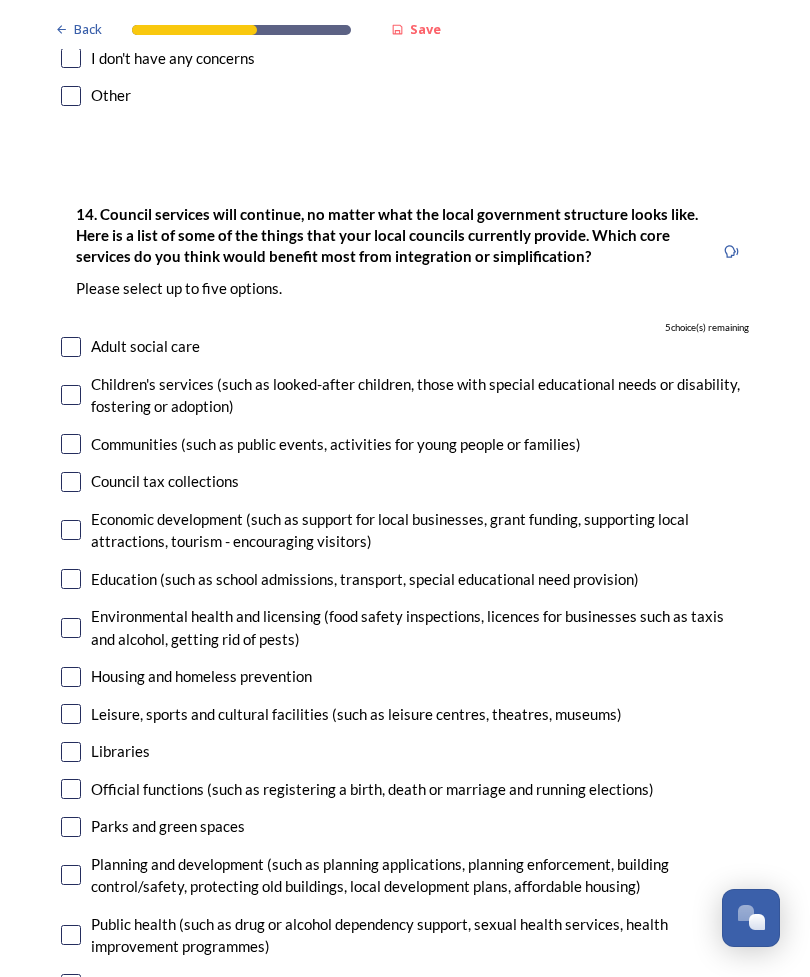 click at bounding box center [71, 482] 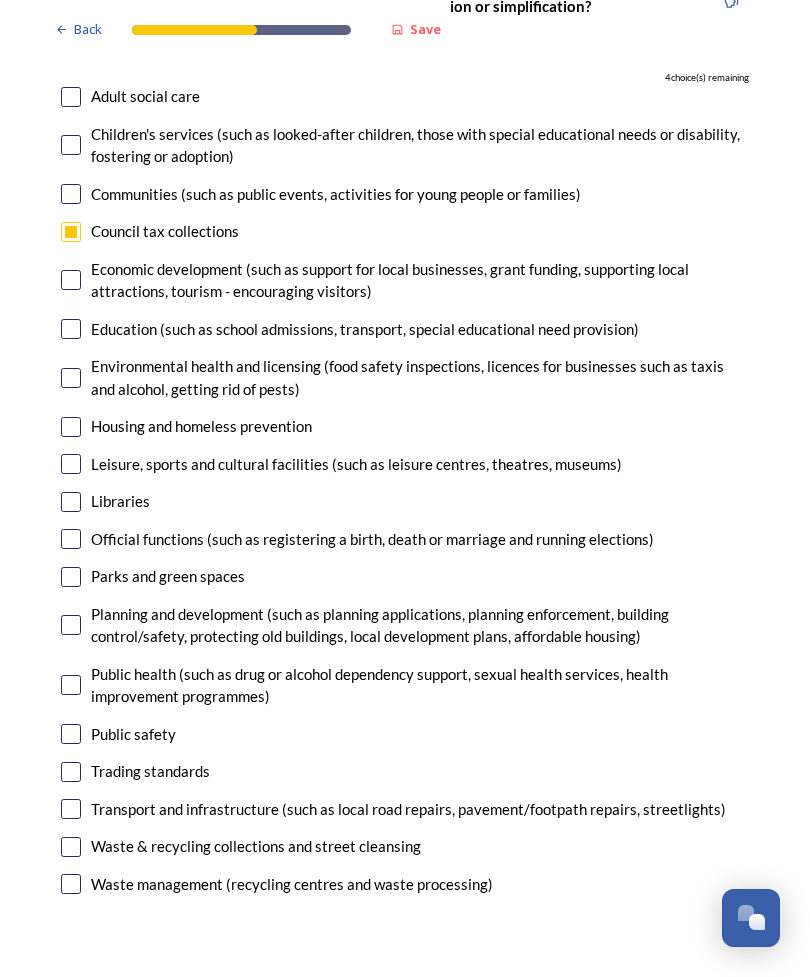 scroll, scrollTop: 4814, scrollLeft: 0, axis: vertical 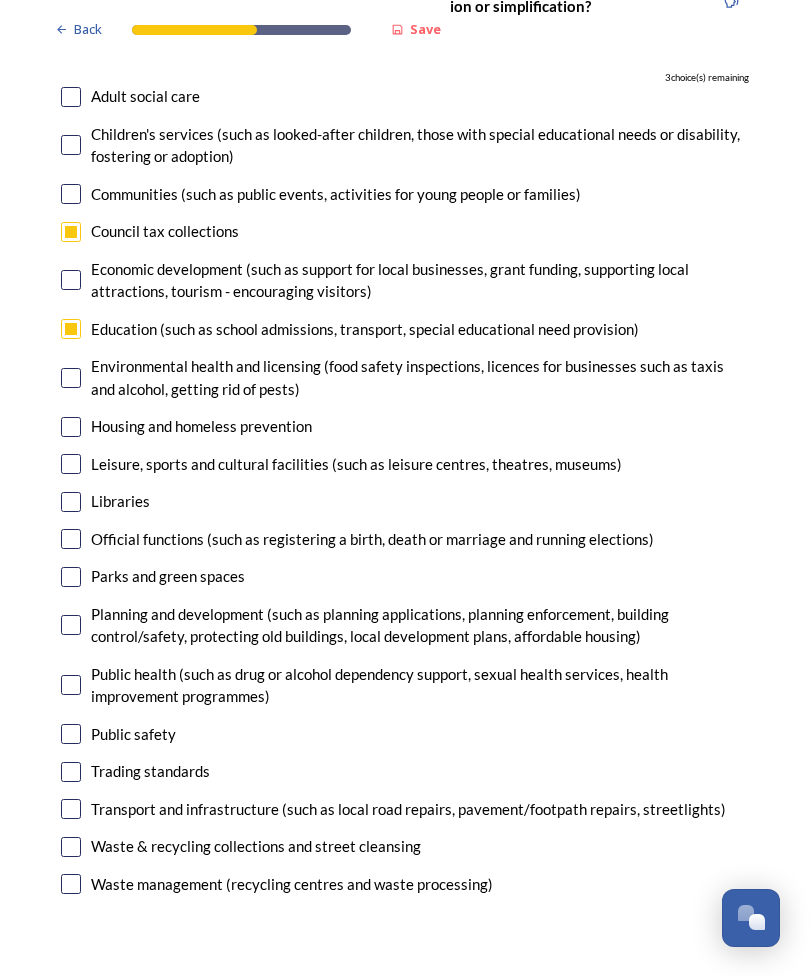click at bounding box center [71, 427] 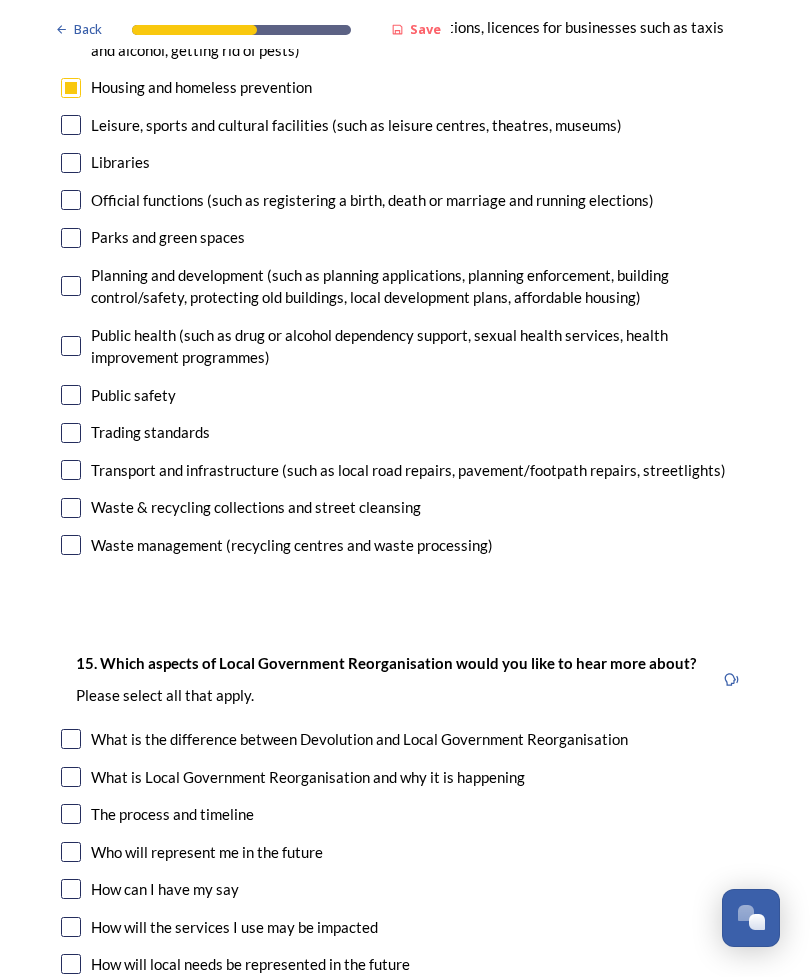 scroll, scrollTop: 5153, scrollLeft: 0, axis: vertical 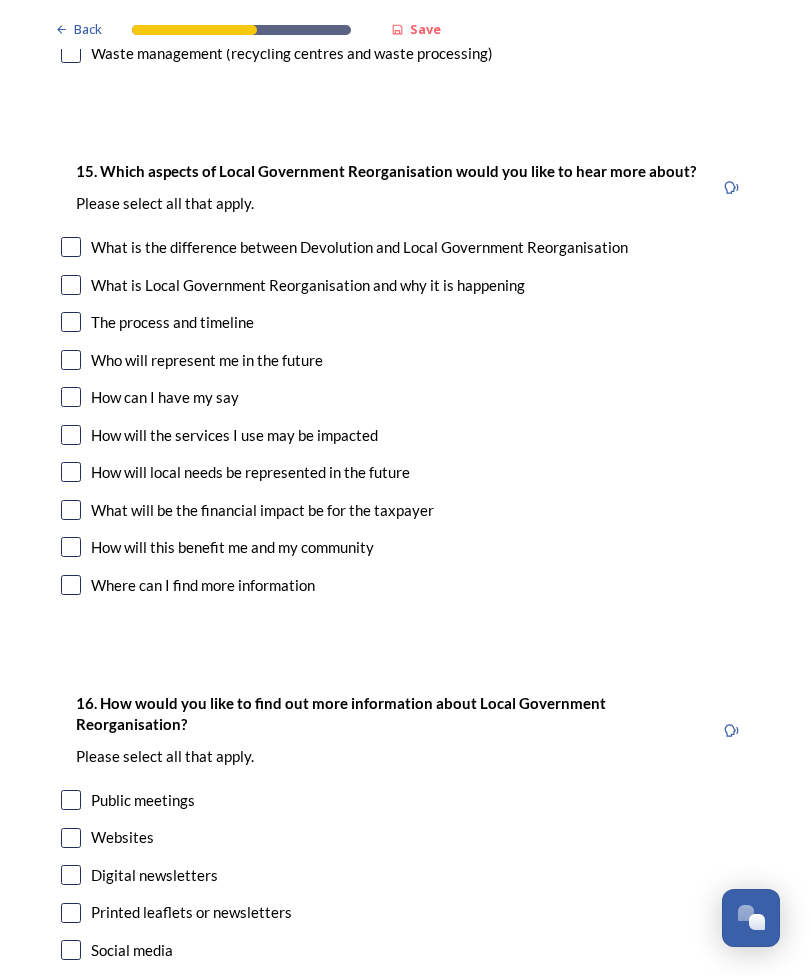 click at bounding box center (71, 247) 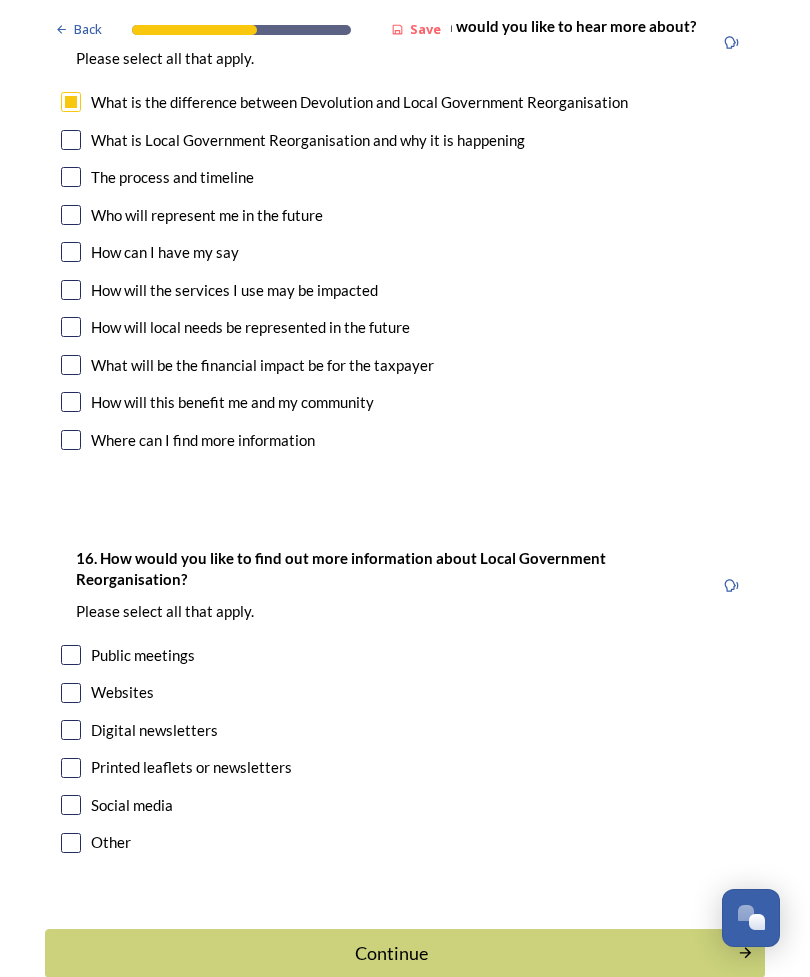 scroll, scrollTop: 5789, scrollLeft: 0, axis: vertical 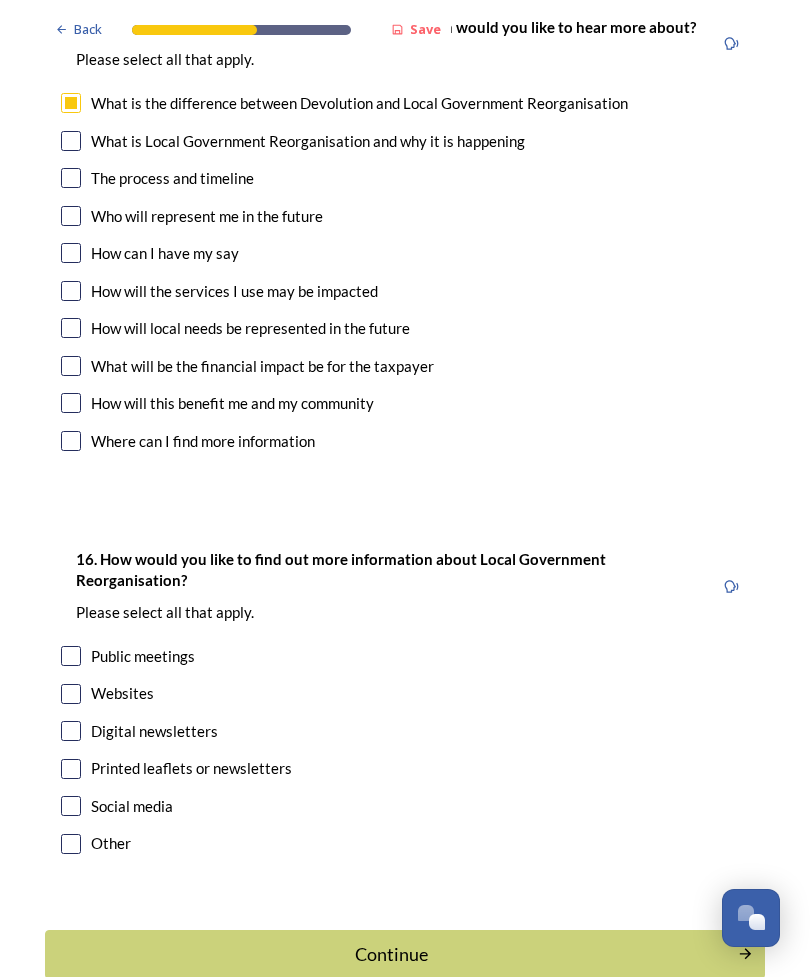 click at bounding box center (71, 806) 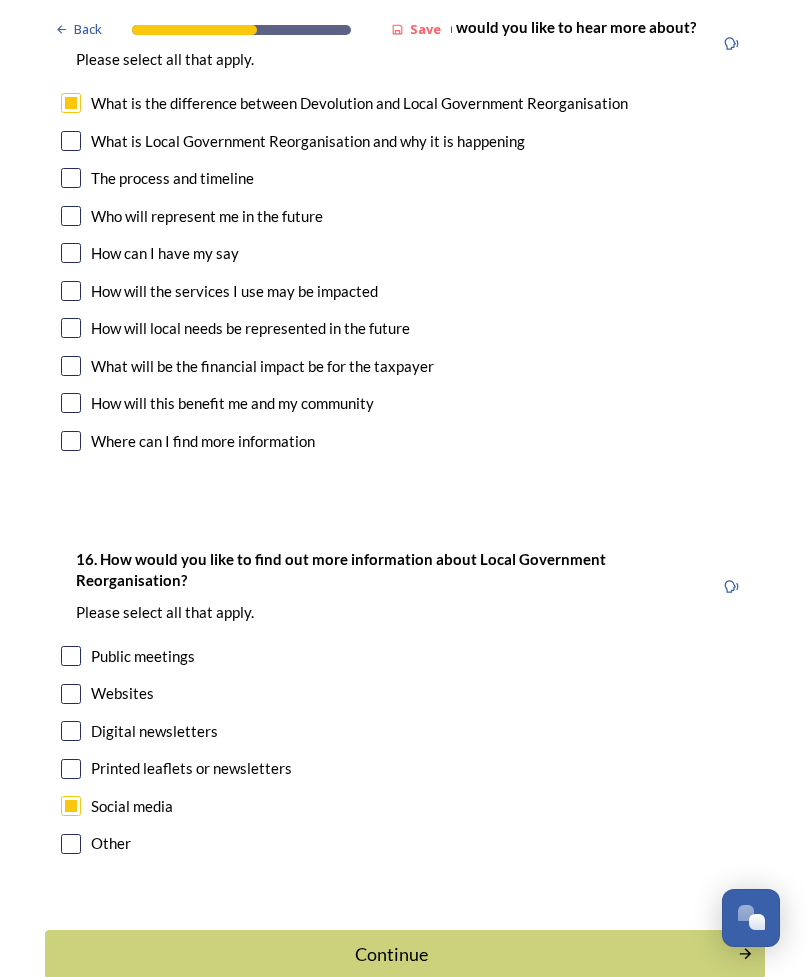 click on "Continue" at bounding box center (391, 954) 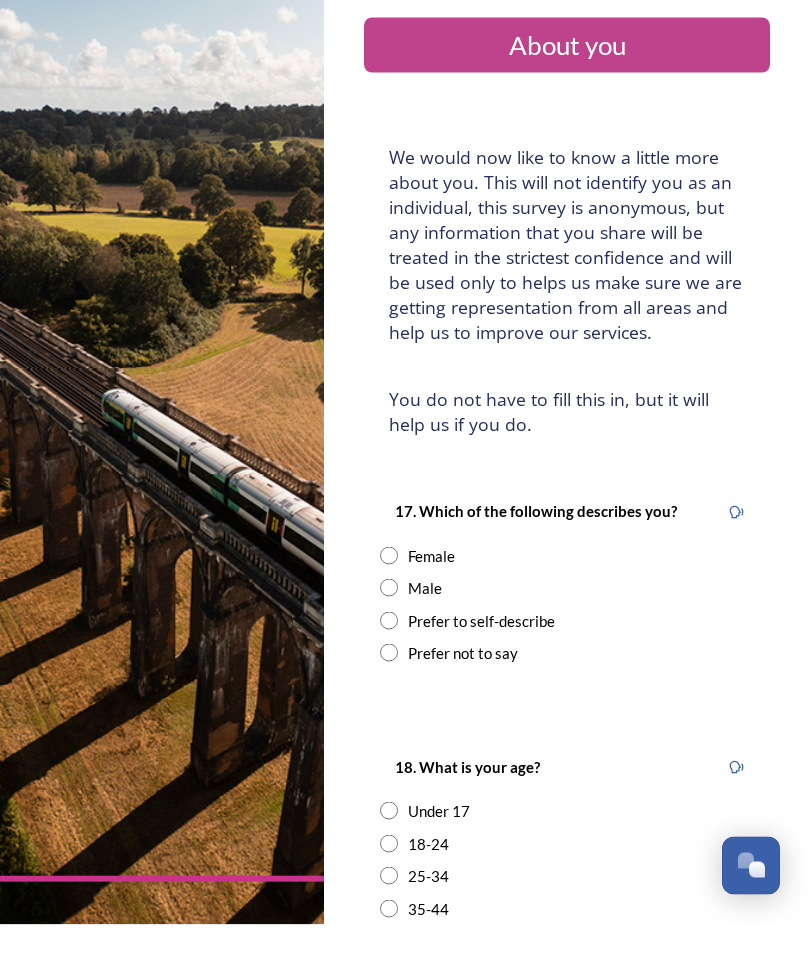 scroll, scrollTop: 64, scrollLeft: 0, axis: vertical 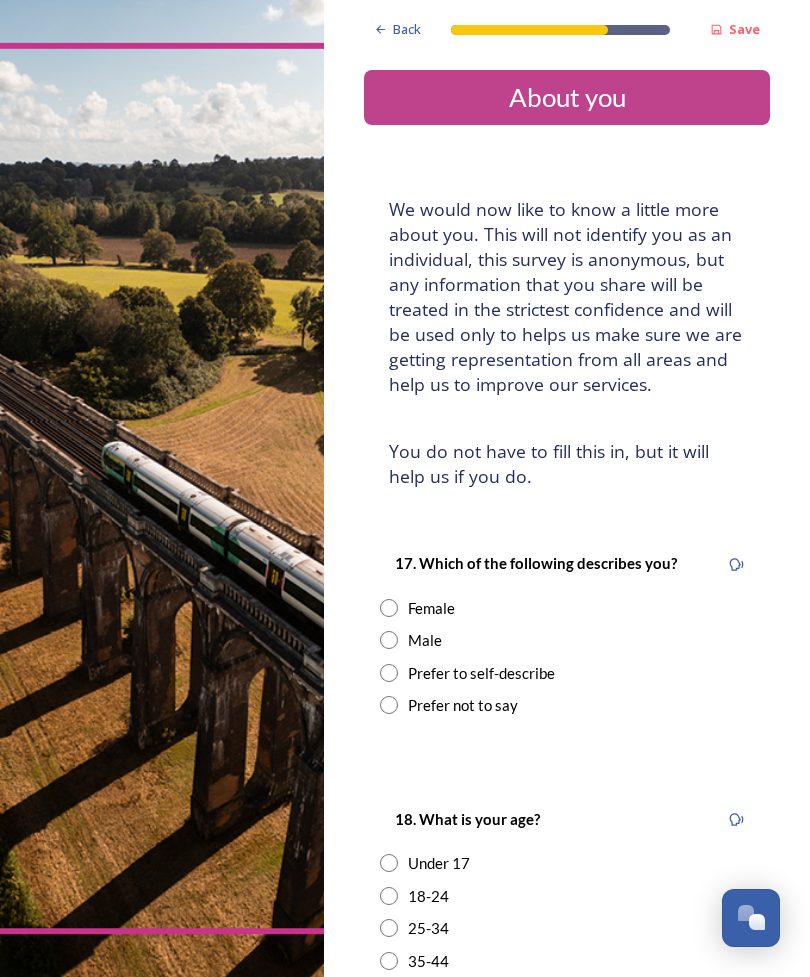 click on "Female" at bounding box center [567, 608] 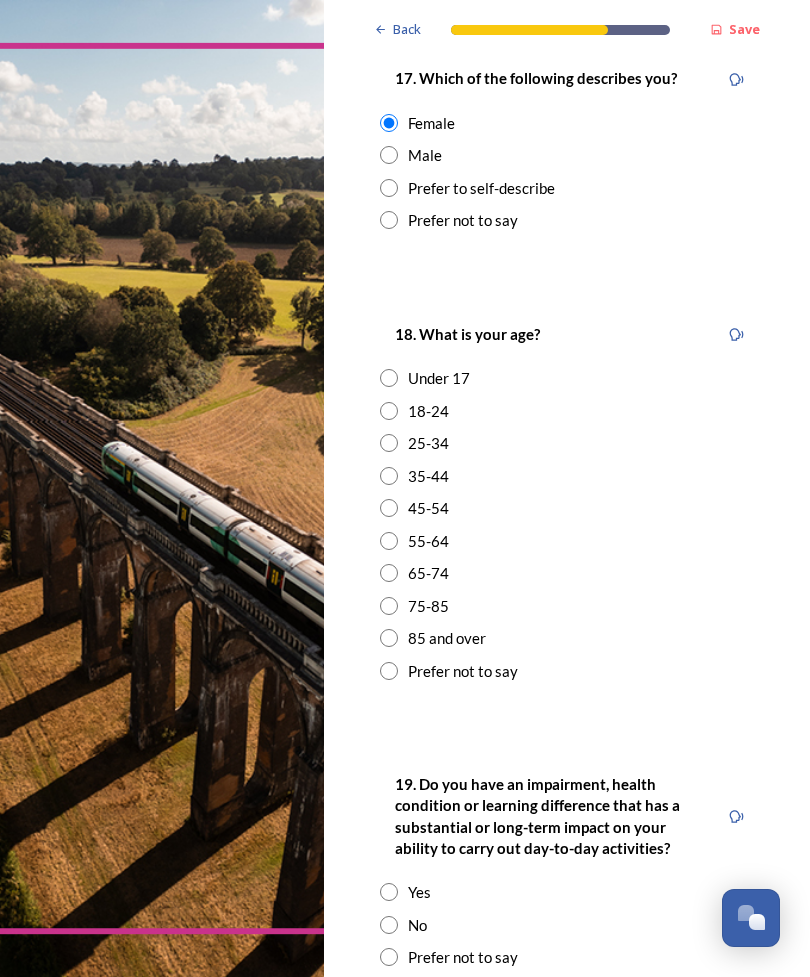 scroll, scrollTop: 485, scrollLeft: 0, axis: vertical 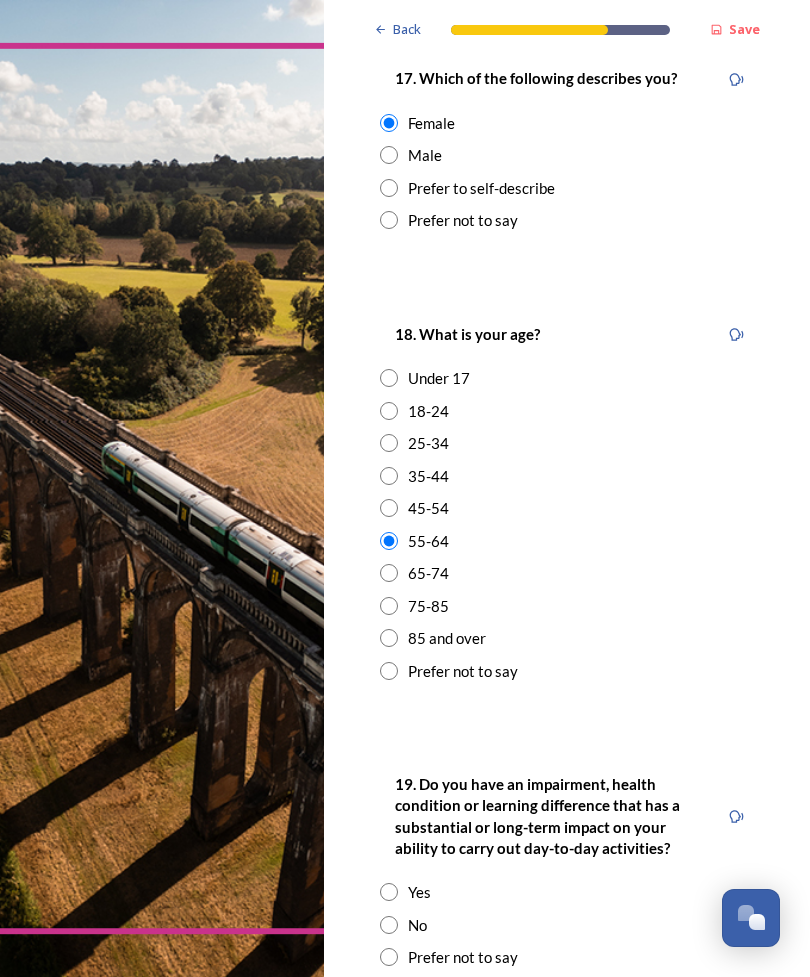 click at bounding box center [389, 508] 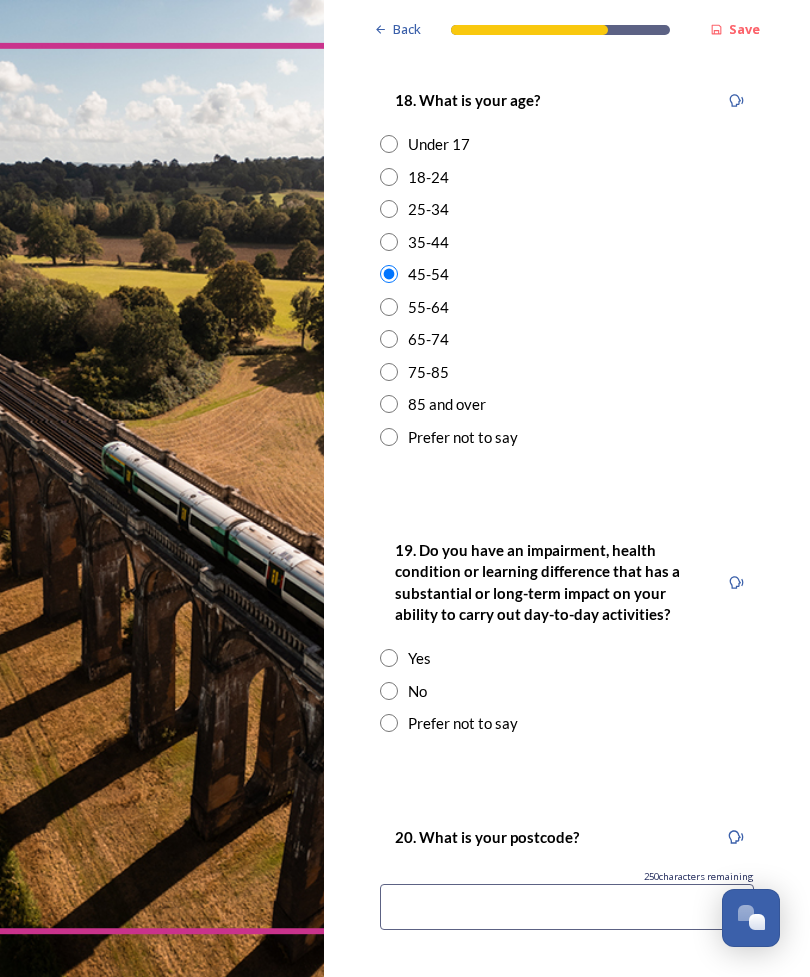 scroll, scrollTop: 719, scrollLeft: 0, axis: vertical 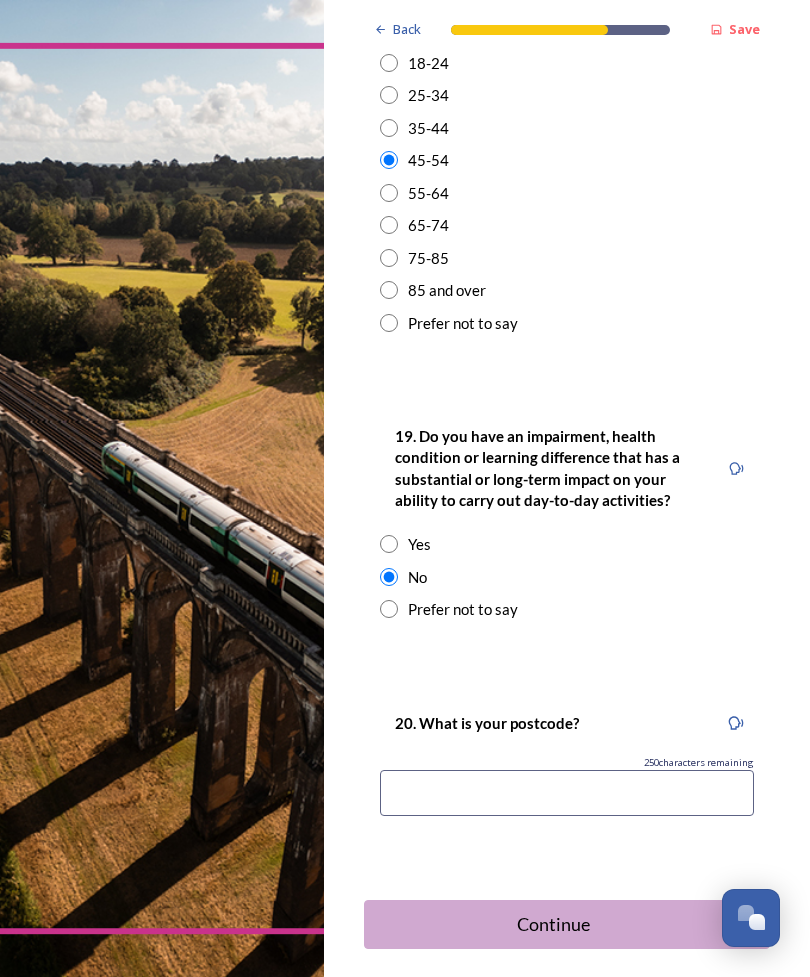 click at bounding box center [567, 793] 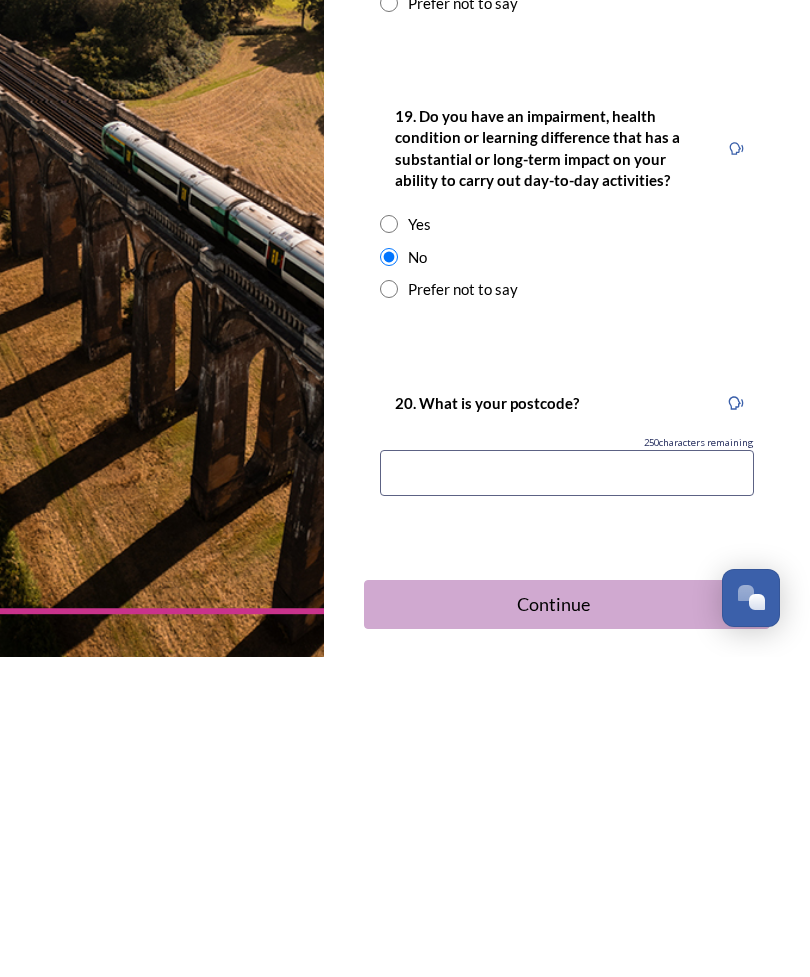 type on "RH10 7FL" 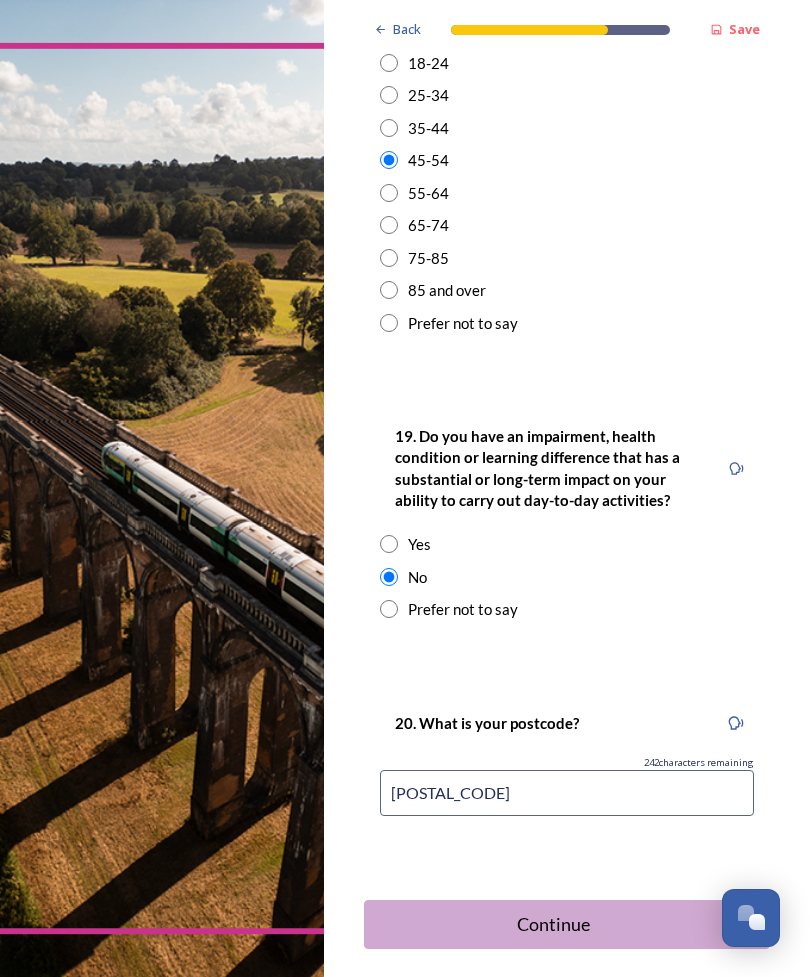 click on "Continue" at bounding box center [553, 924] 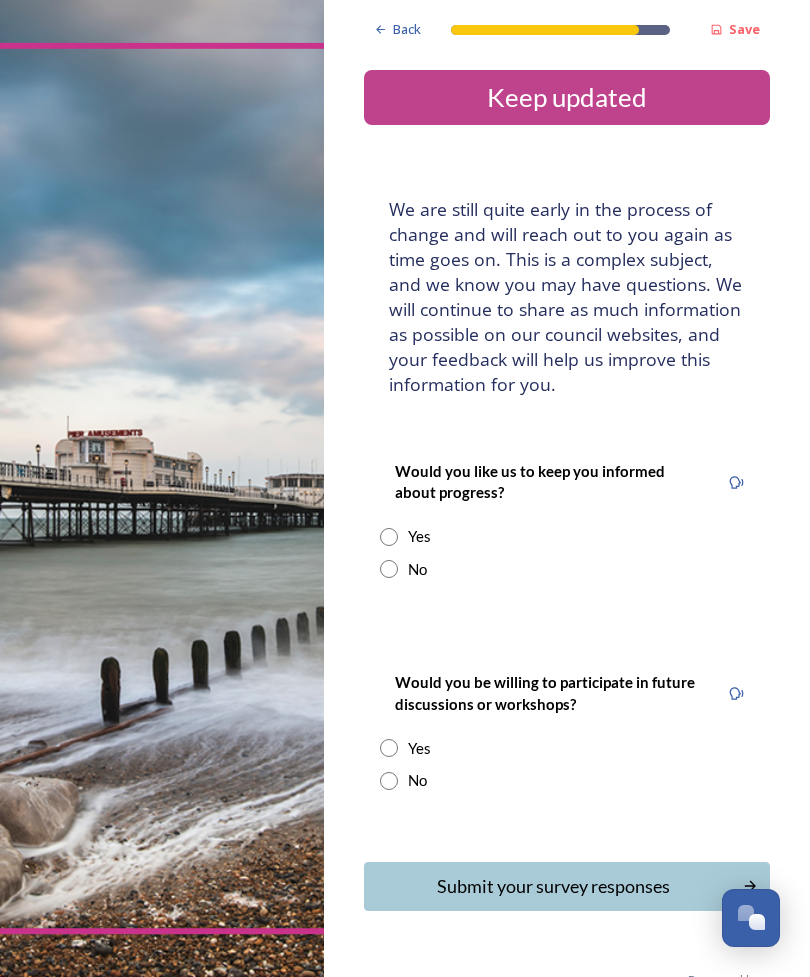 click at bounding box center [389, 569] 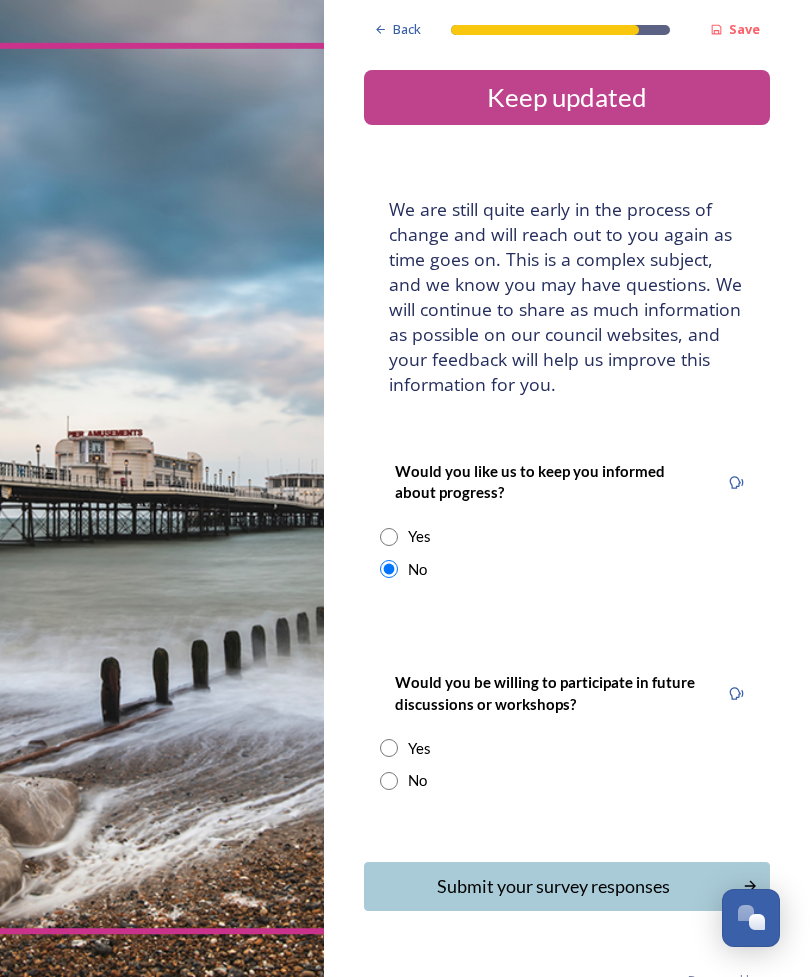 click at bounding box center [389, 748] 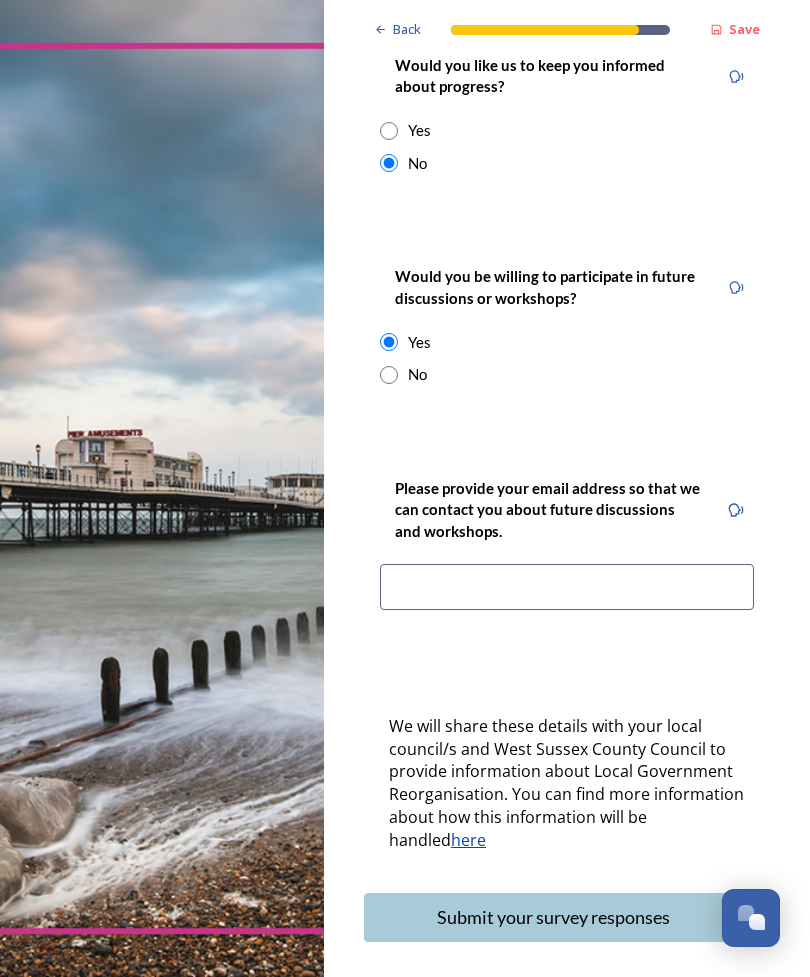 scroll, scrollTop: 405, scrollLeft: 0, axis: vertical 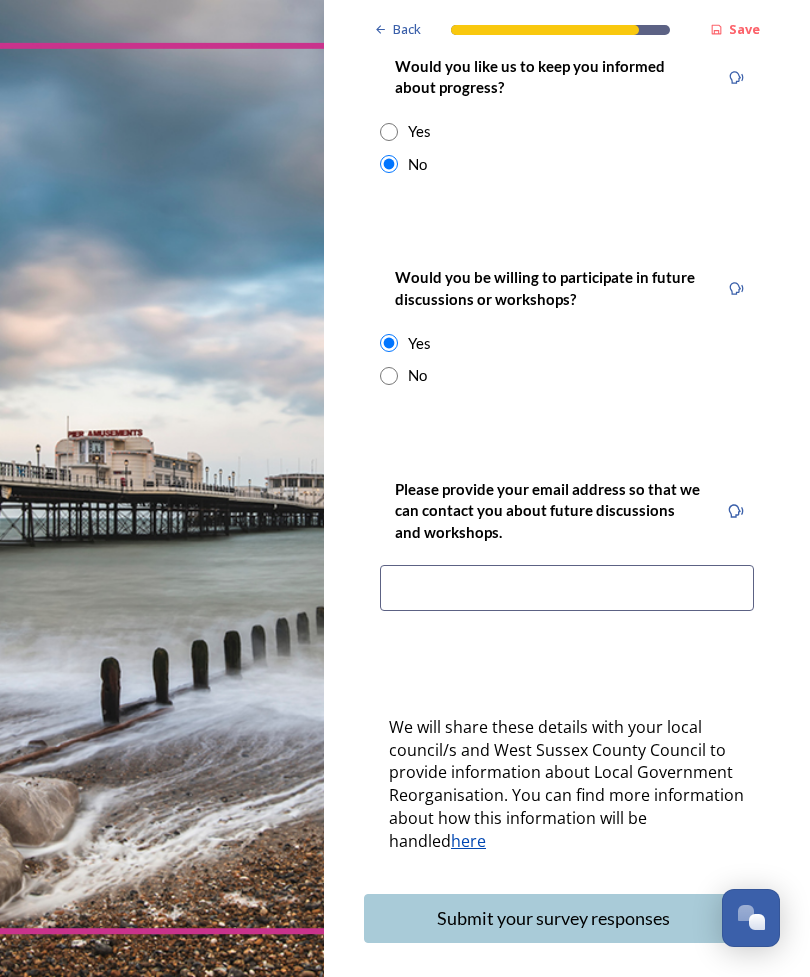 click at bounding box center [389, 376] 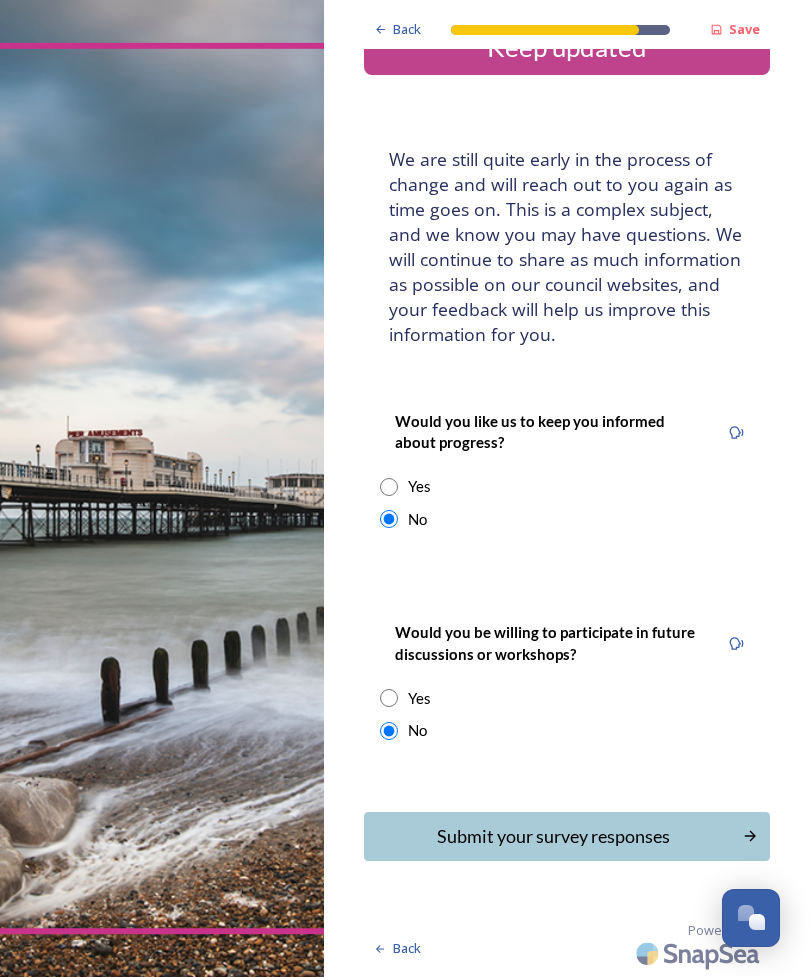 scroll, scrollTop: 0, scrollLeft: 0, axis: both 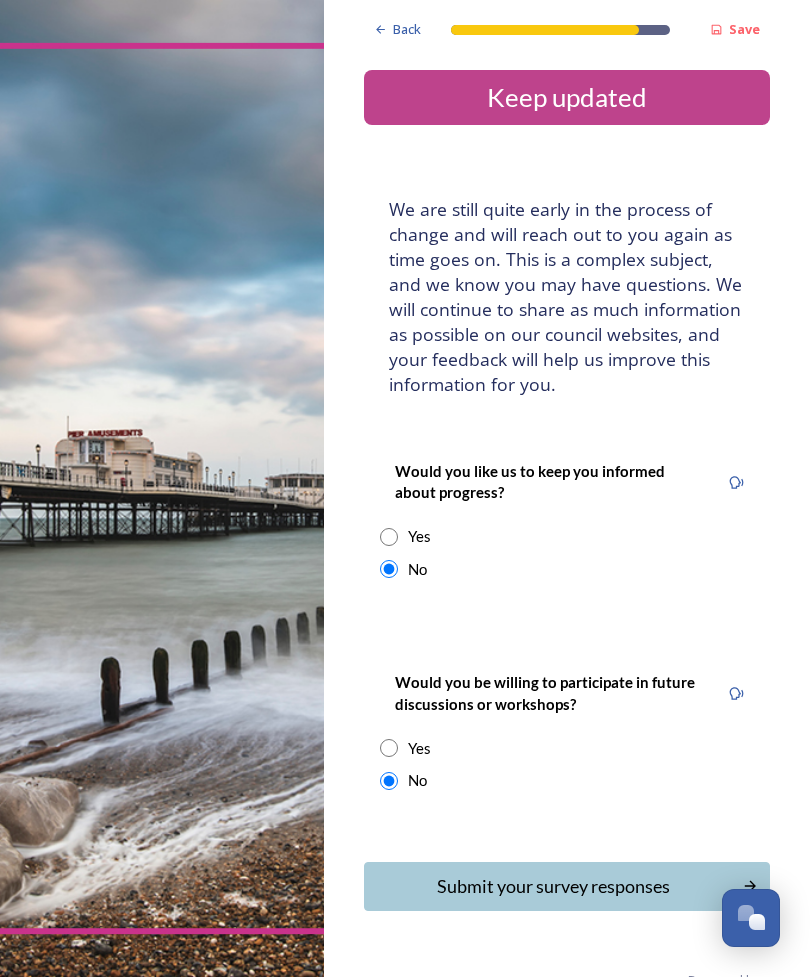 click on "Submit your survey responses" at bounding box center [553, 886] 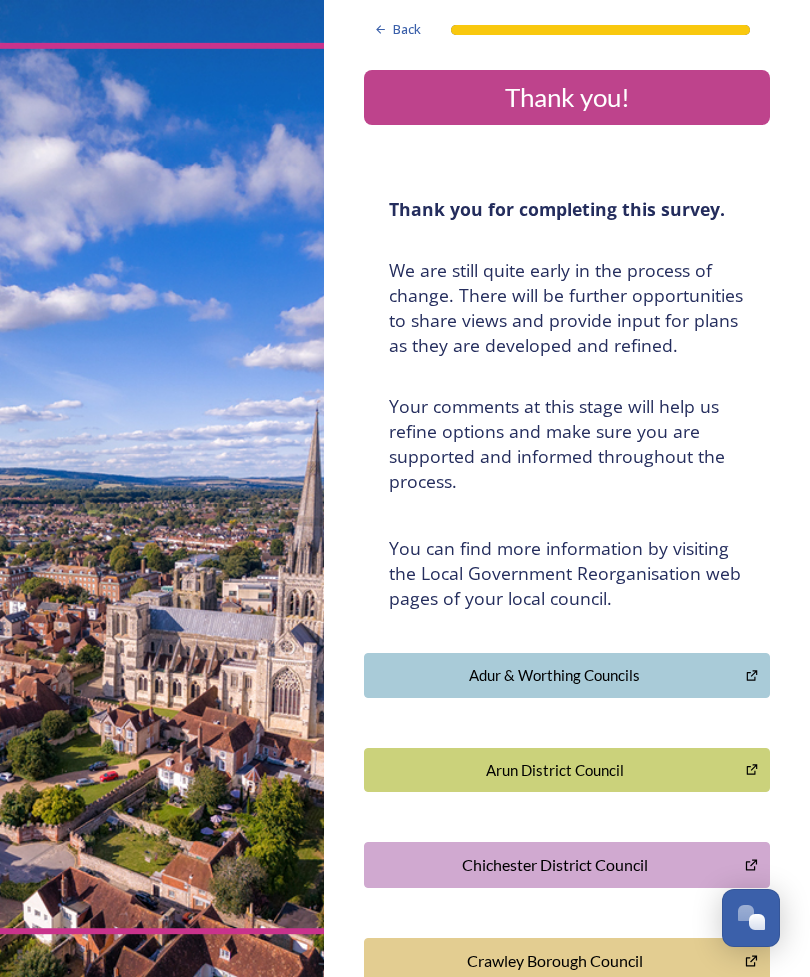 click on "Crawley Borough Council" at bounding box center (554, 961) 